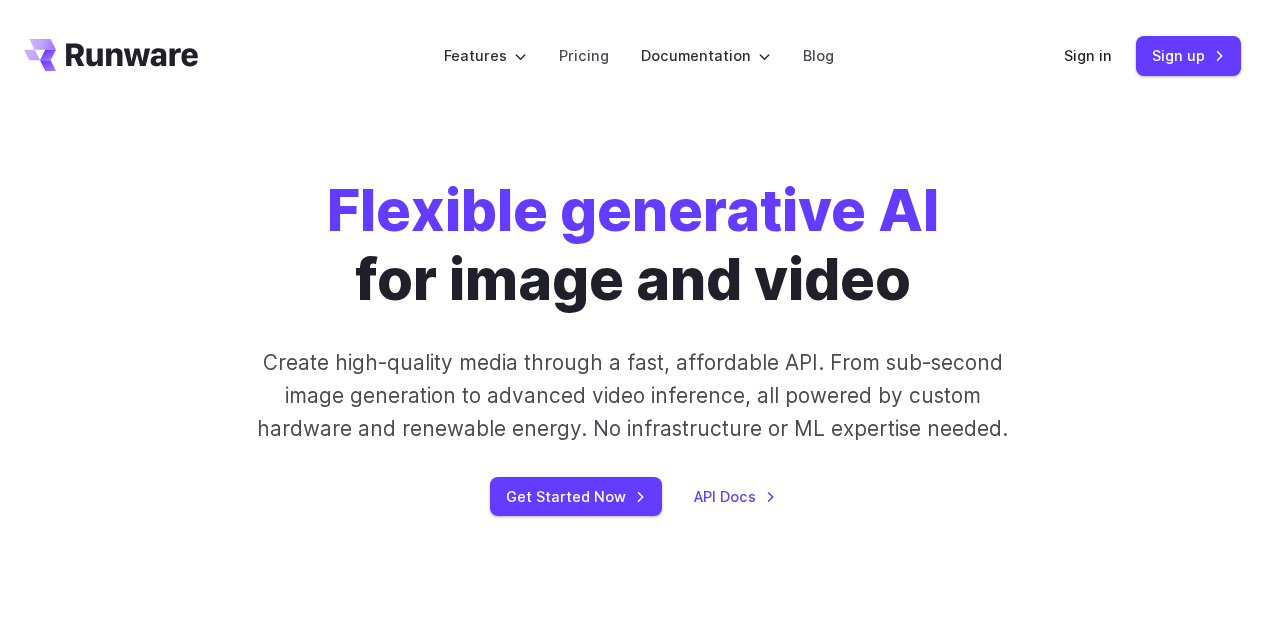 scroll, scrollTop: 0, scrollLeft: 0, axis: both 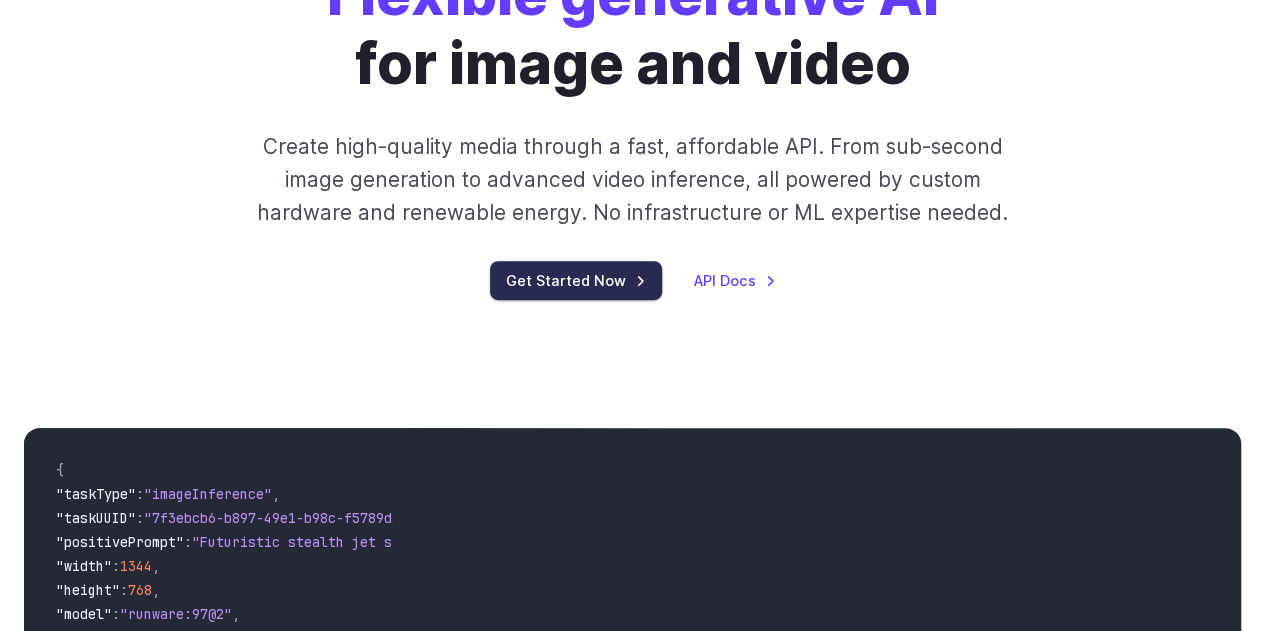 click on "Get Started Now" at bounding box center [576, 280] 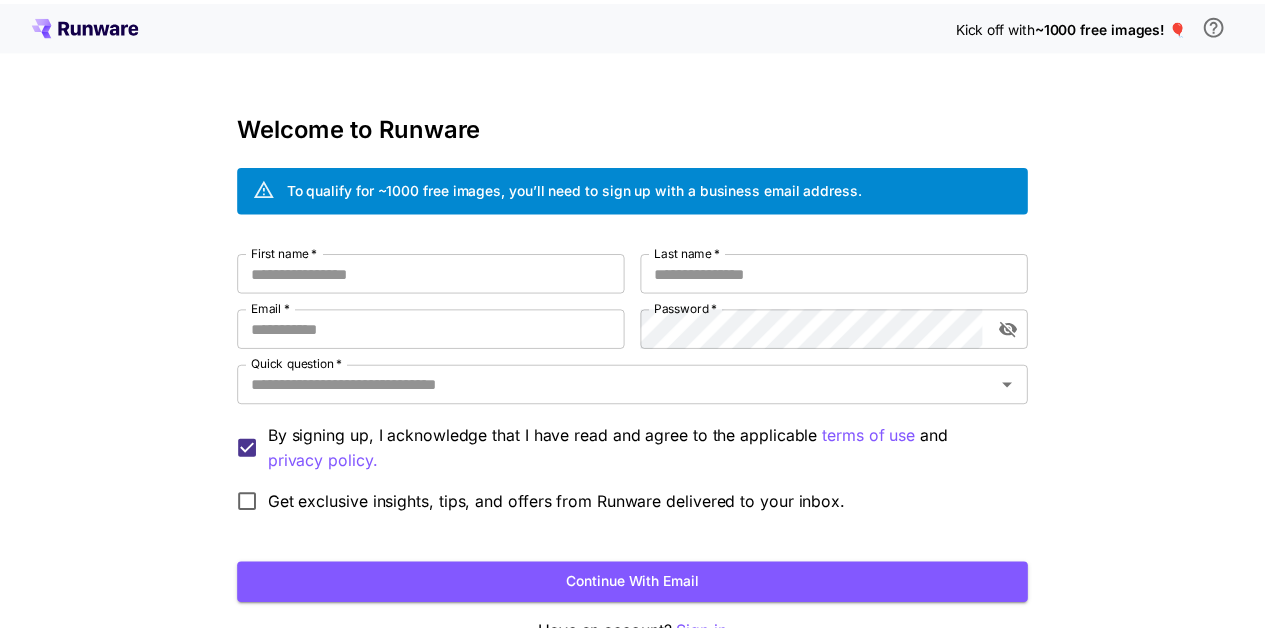 scroll, scrollTop: 0, scrollLeft: 0, axis: both 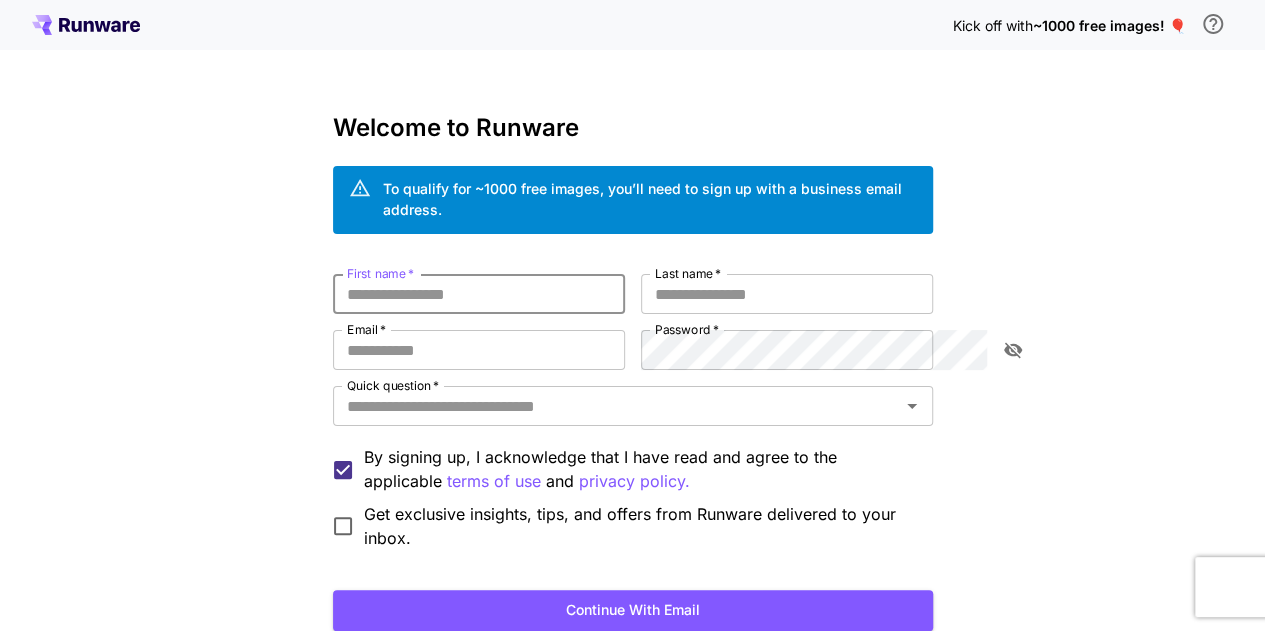 click on "First name   *" at bounding box center (479, 294) 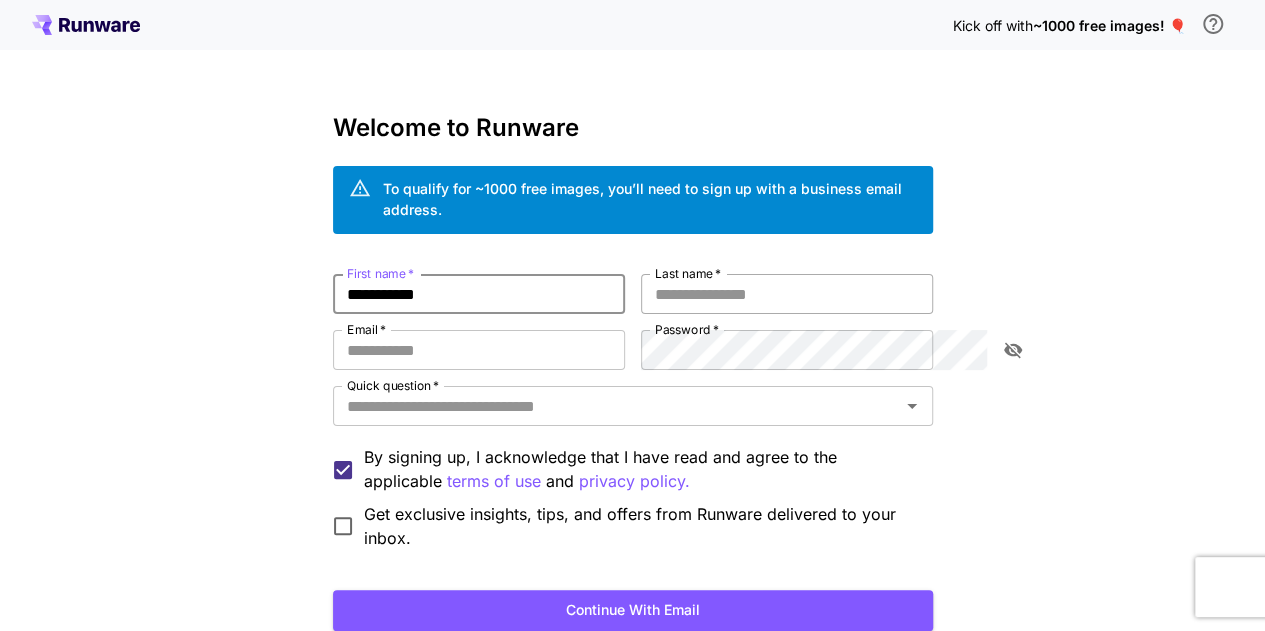 type on "**********" 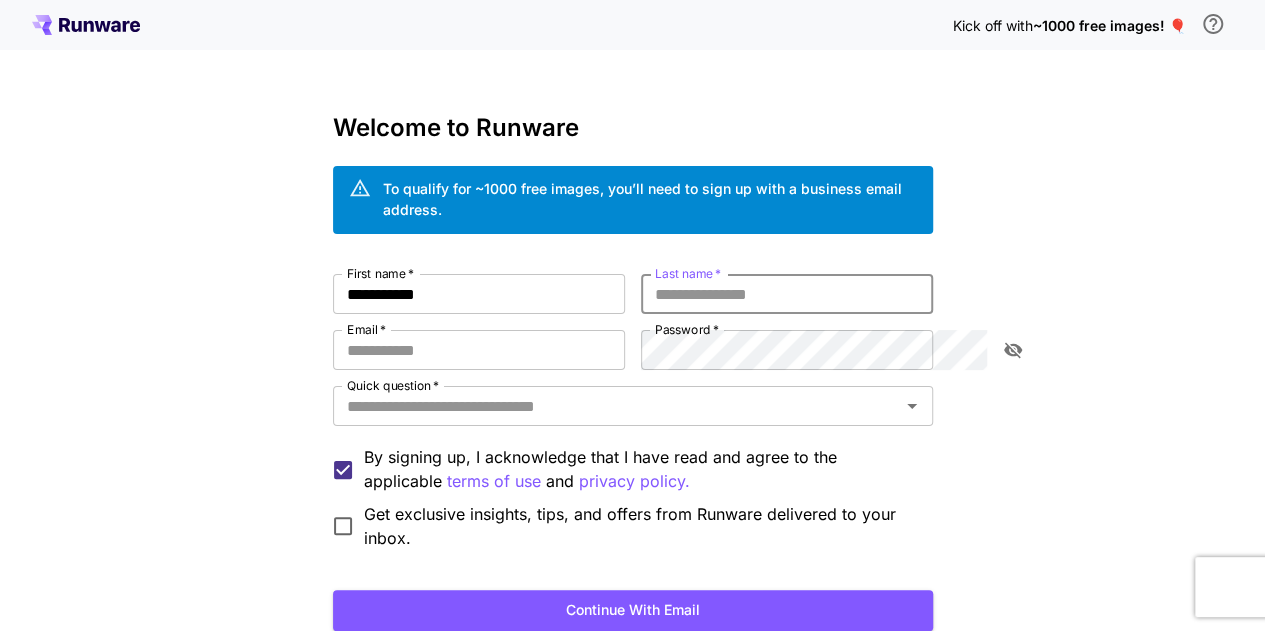 click on "Last name   *" at bounding box center [787, 294] 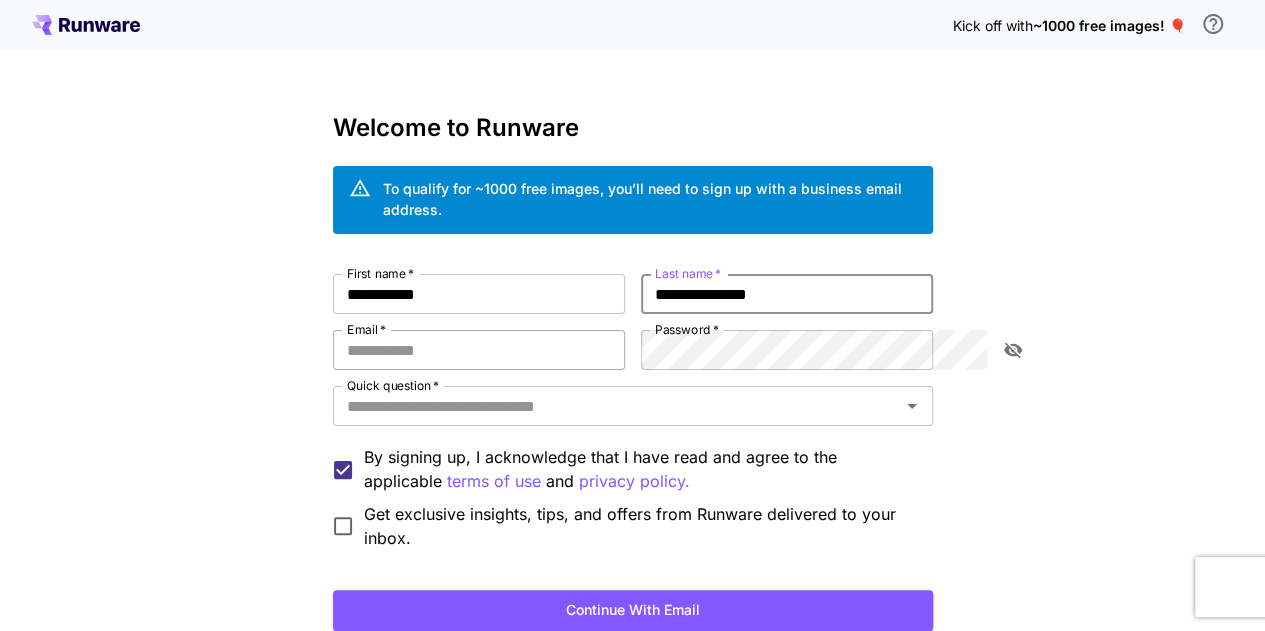 type on "**********" 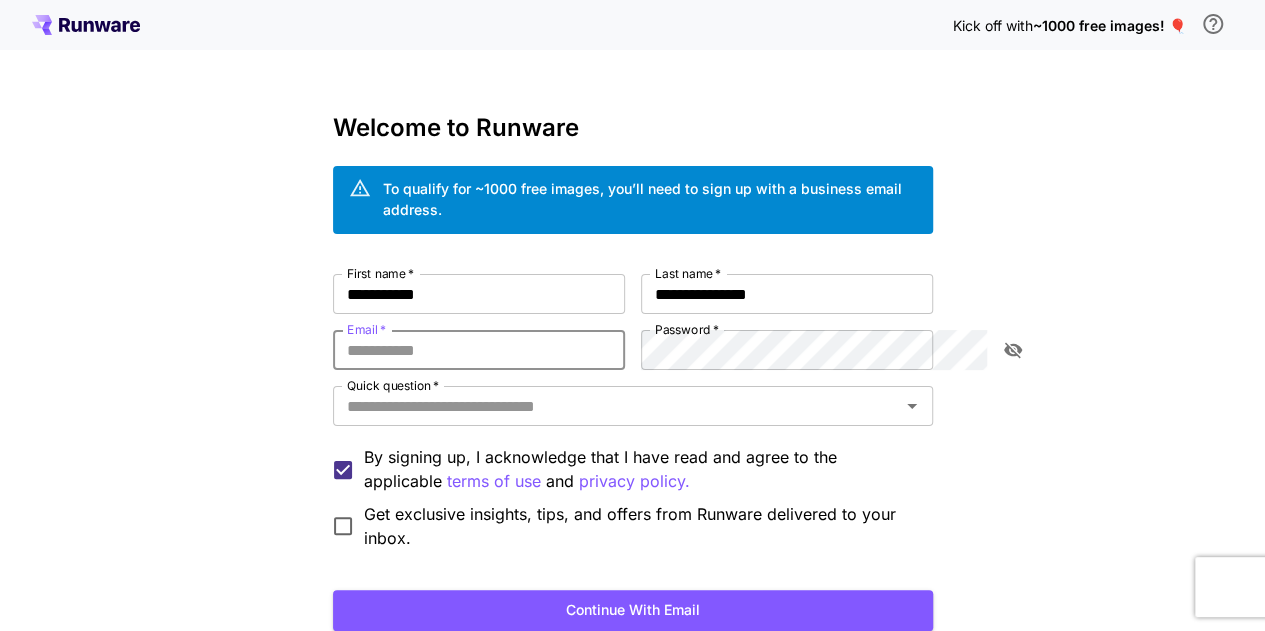 click on "Email   *" at bounding box center (479, 350) 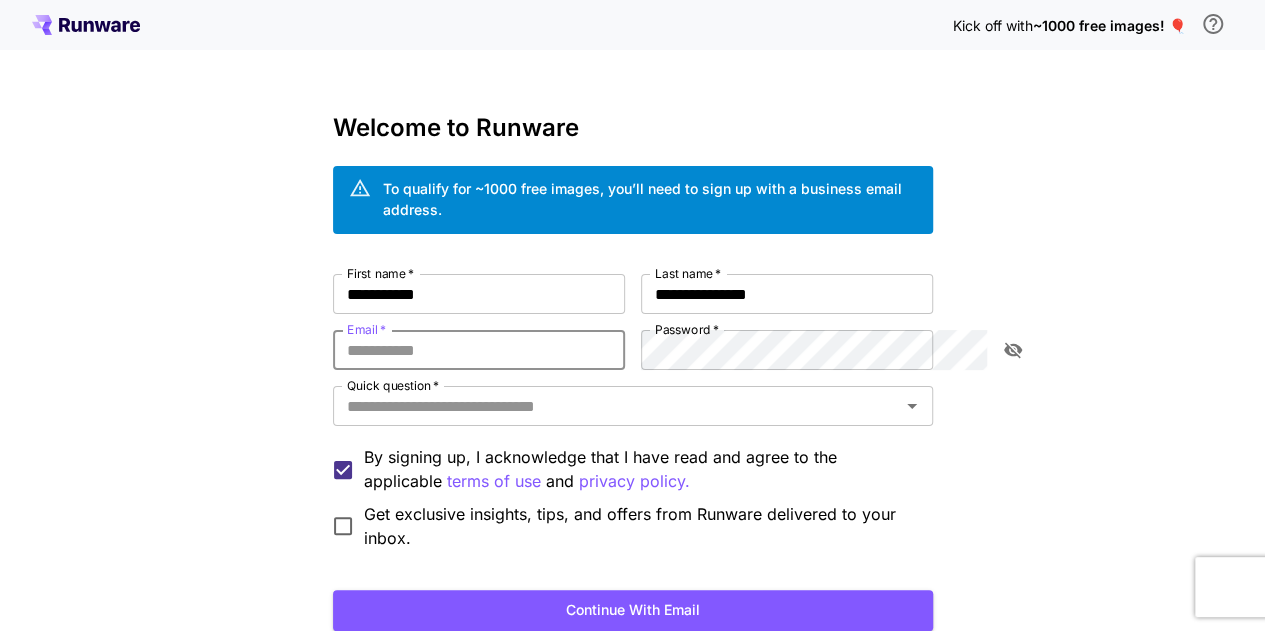 type on "**********" 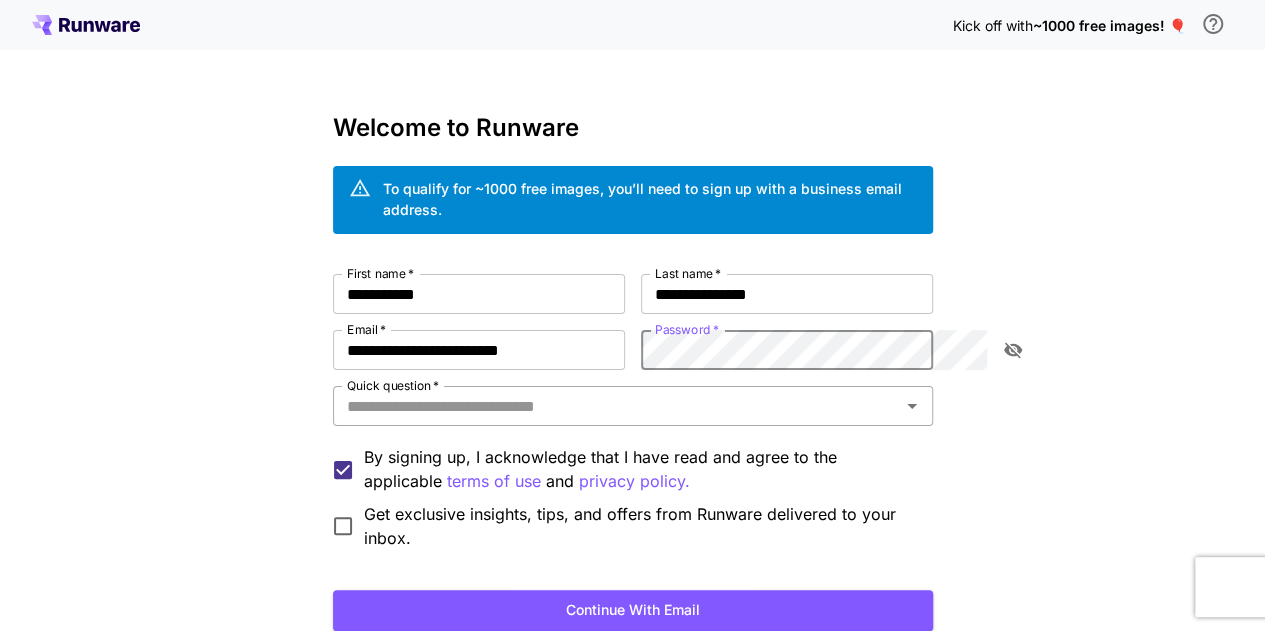 click on "Quick question   *" at bounding box center (633, 406) 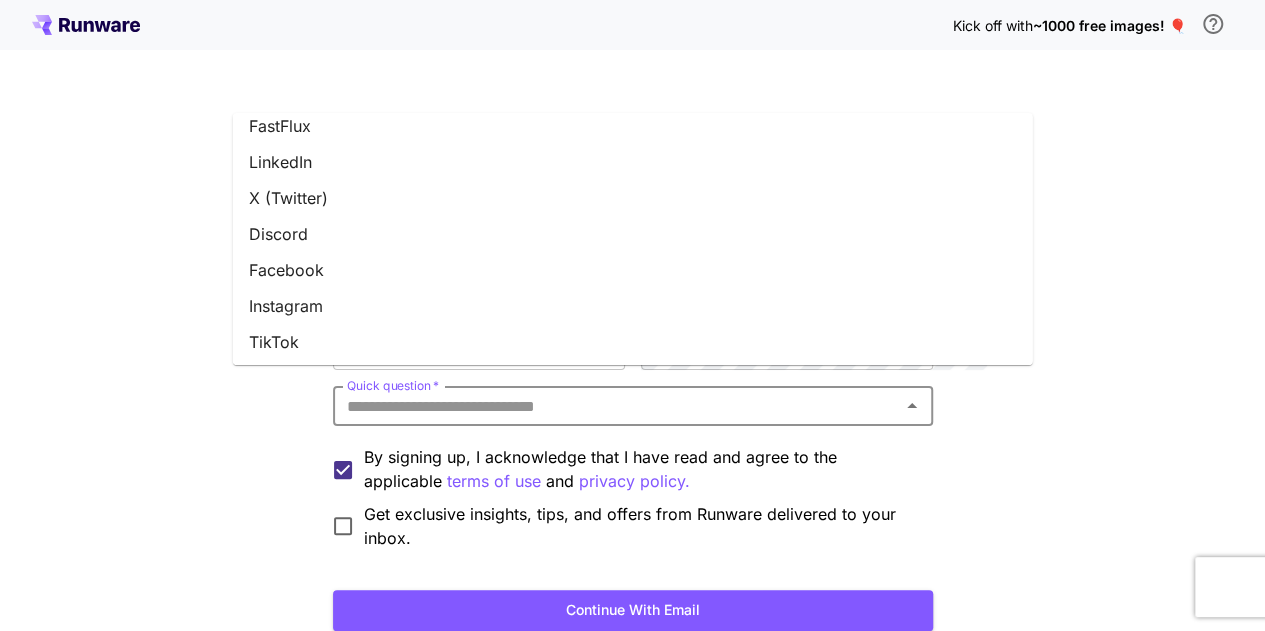 scroll, scrollTop: 303, scrollLeft: 0, axis: vertical 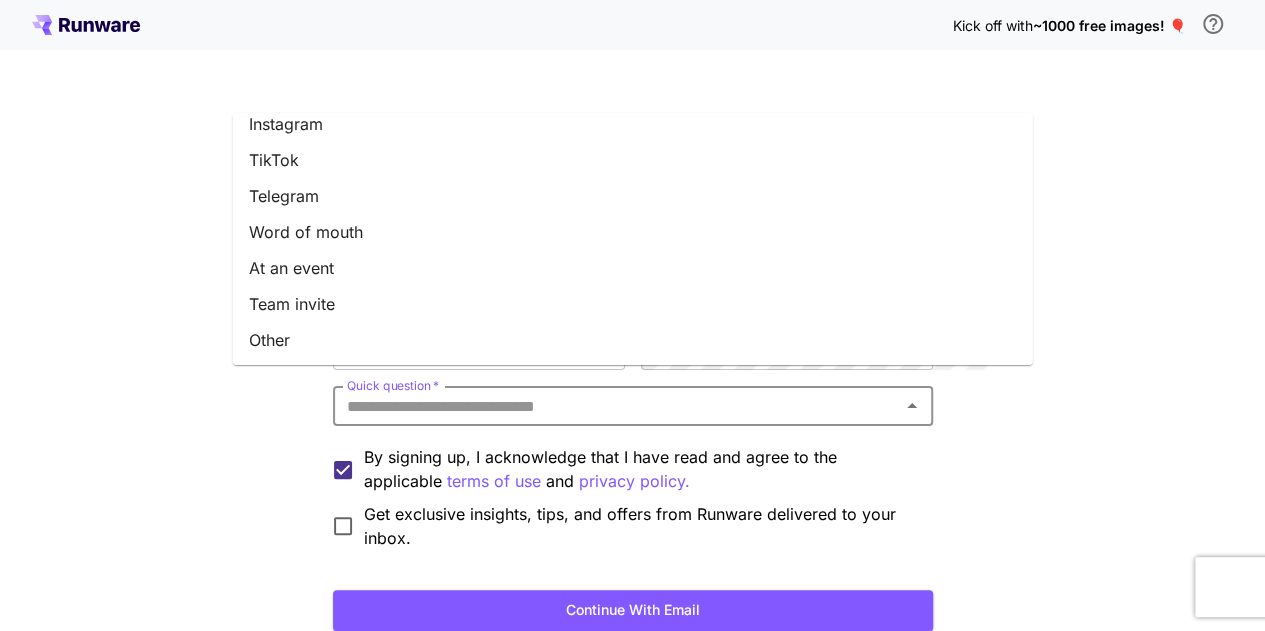 click on "Other" at bounding box center [633, 340] 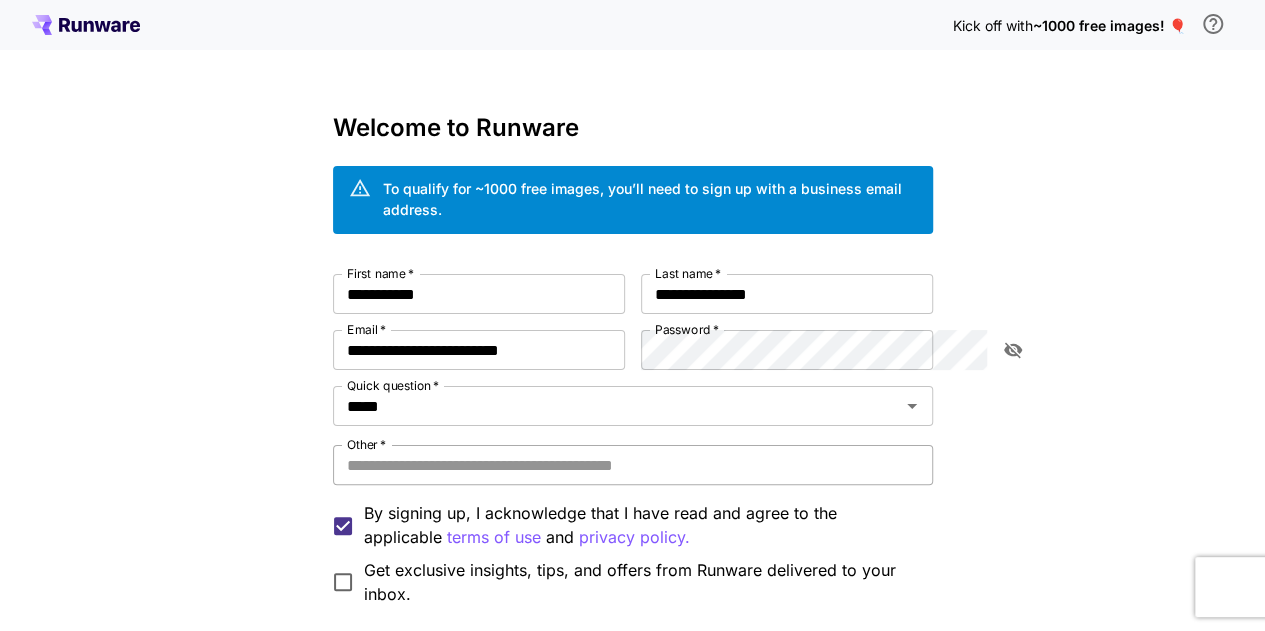 click on "Other   *" at bounding box center [633, 465] 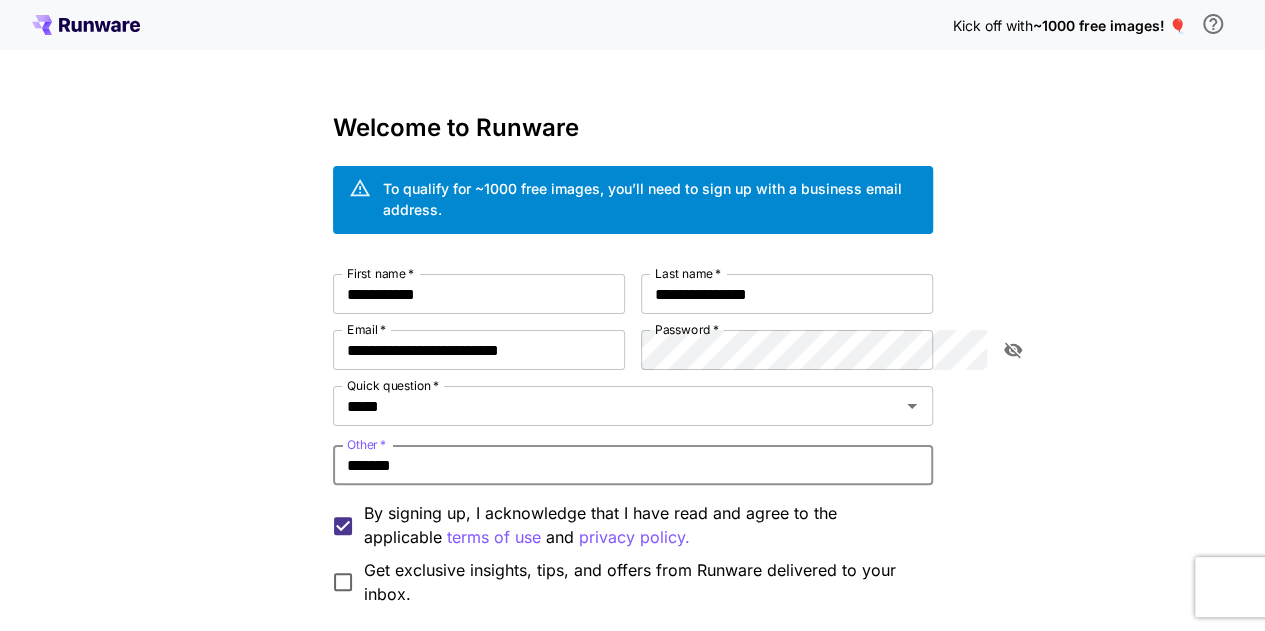 scroll, scrollTop: 176, scrollLeft: 0, axis: vertical 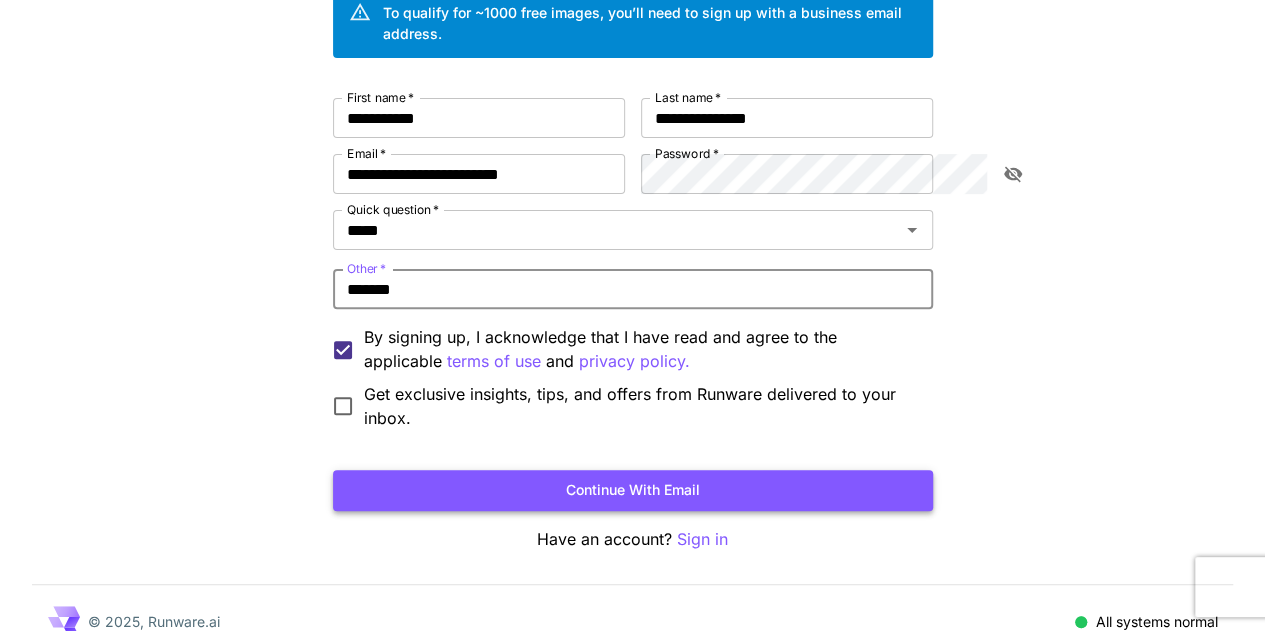 type on "*******" 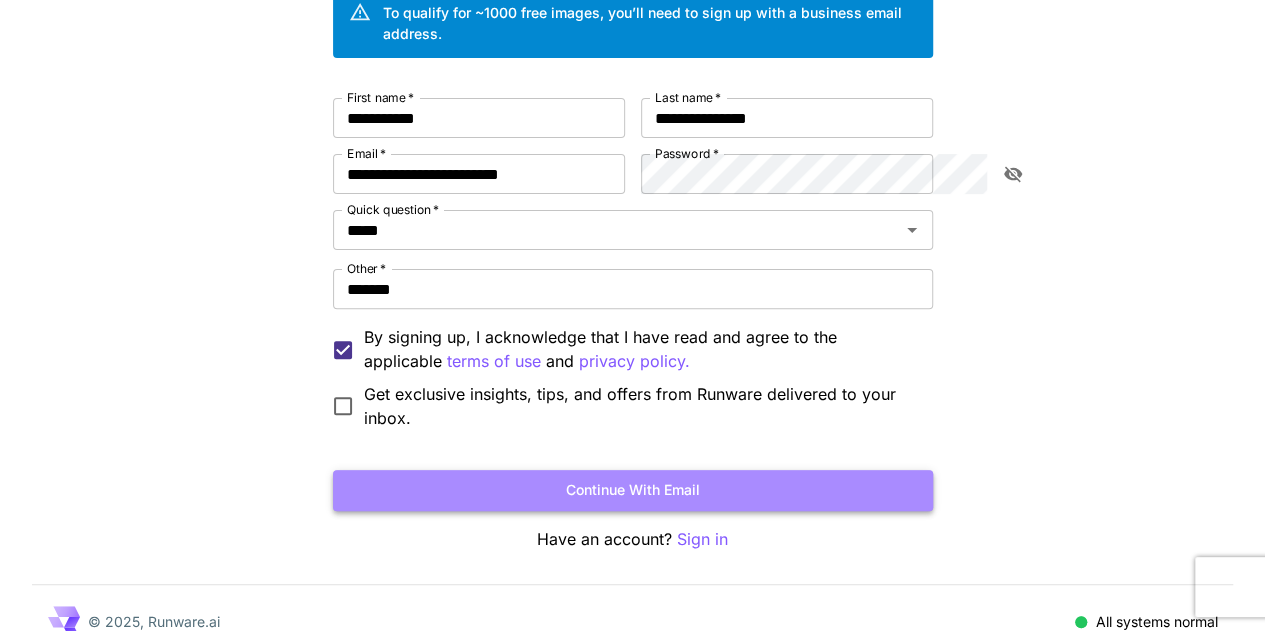 click on "Continue with email" at bounding box center (633, 490) 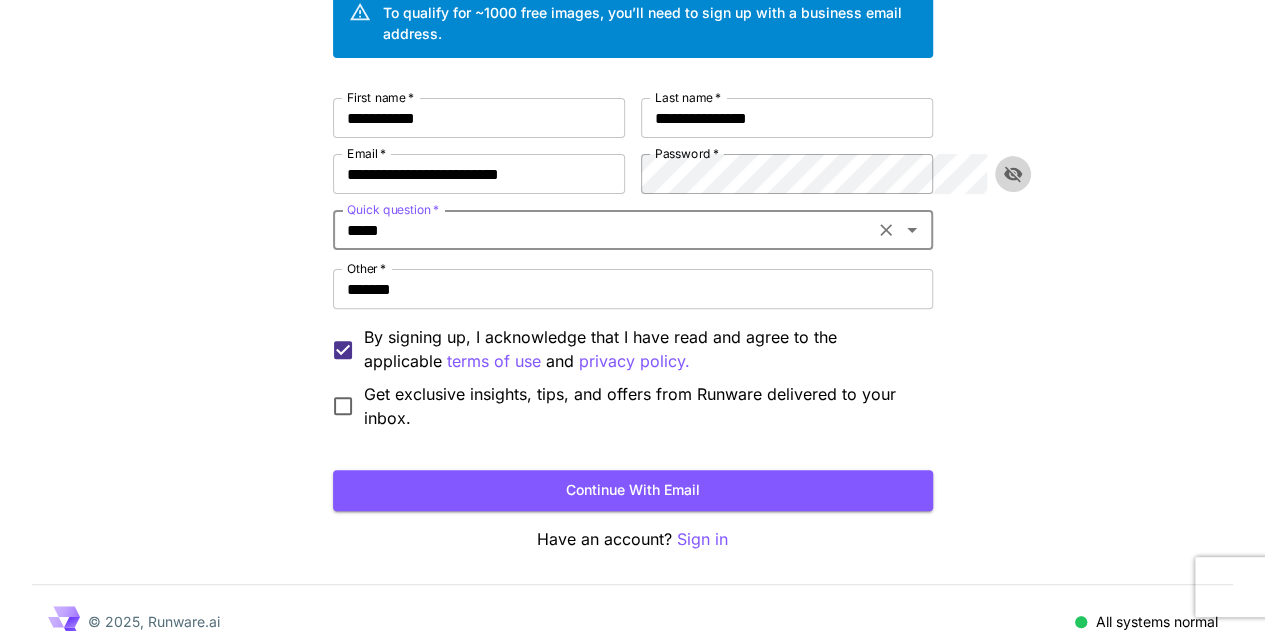 click 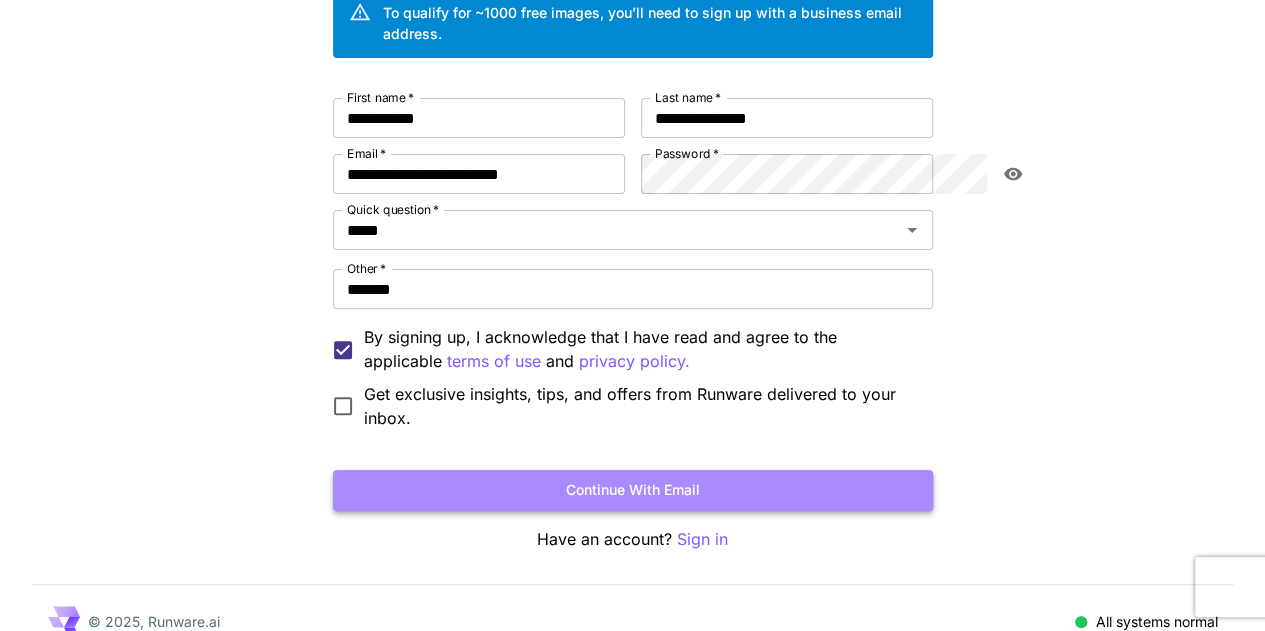 click on "Continue with email" at bounding box center (633, 490) 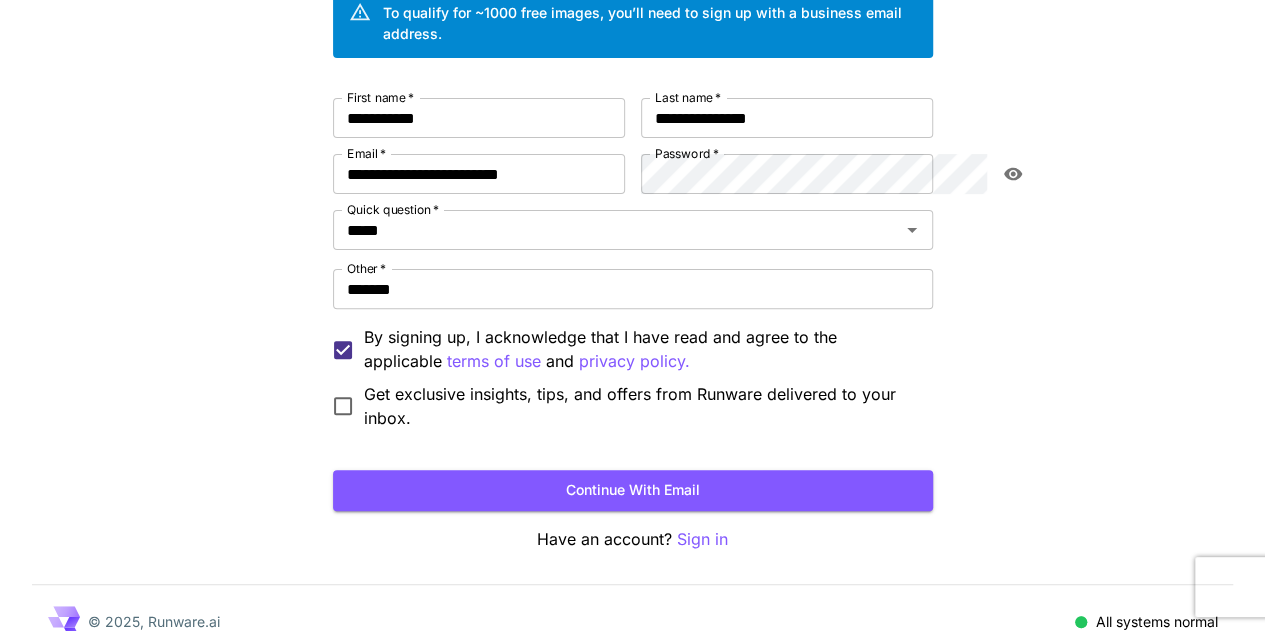 scroll, scrollTop: 0, scrollLeft: 0, axis: both 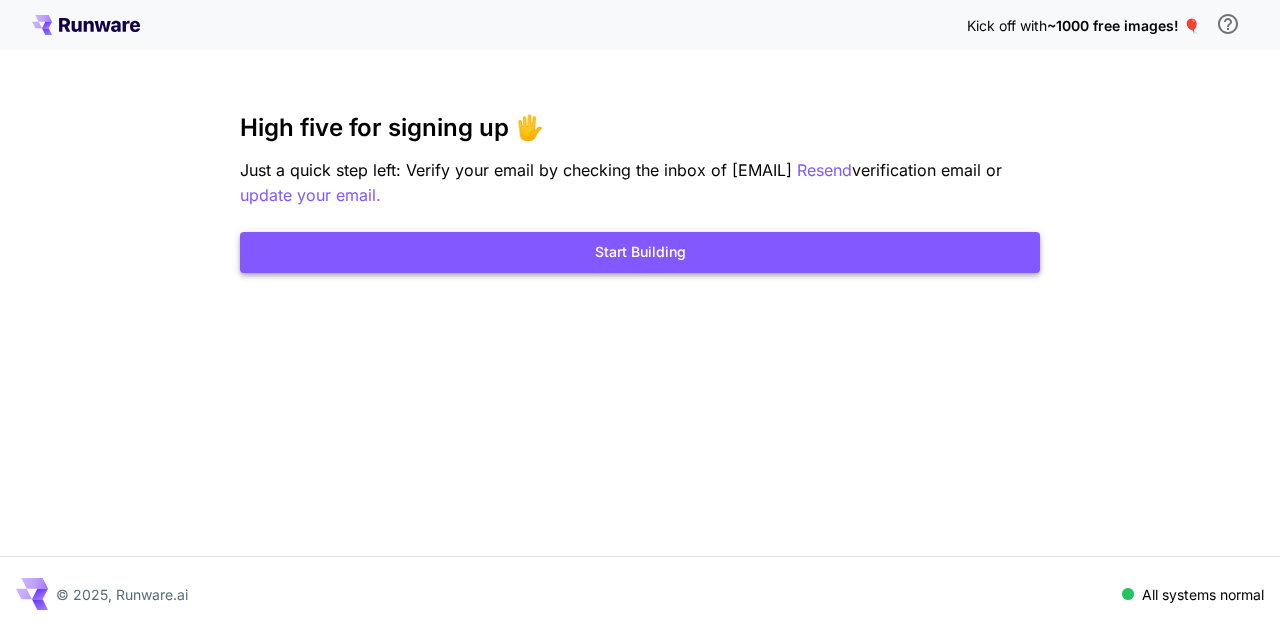 click on "Start Building" at bounding box center (640, 252) 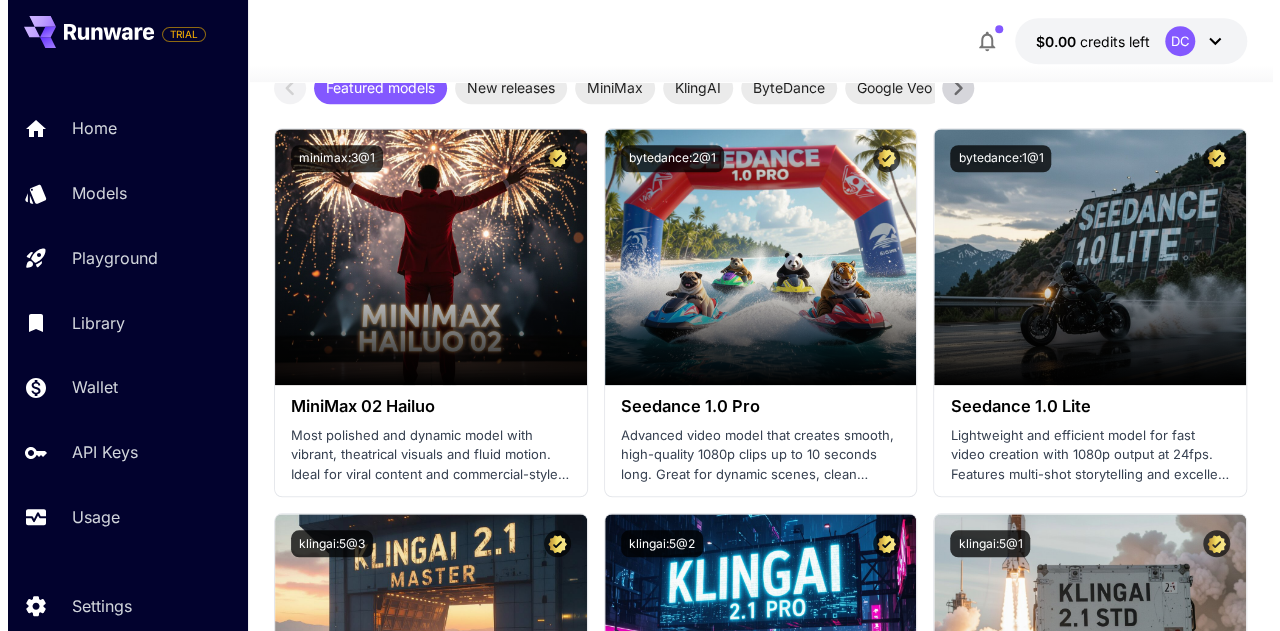 scroll, scrollTop: 0, scrollLeft: 0, axis: both 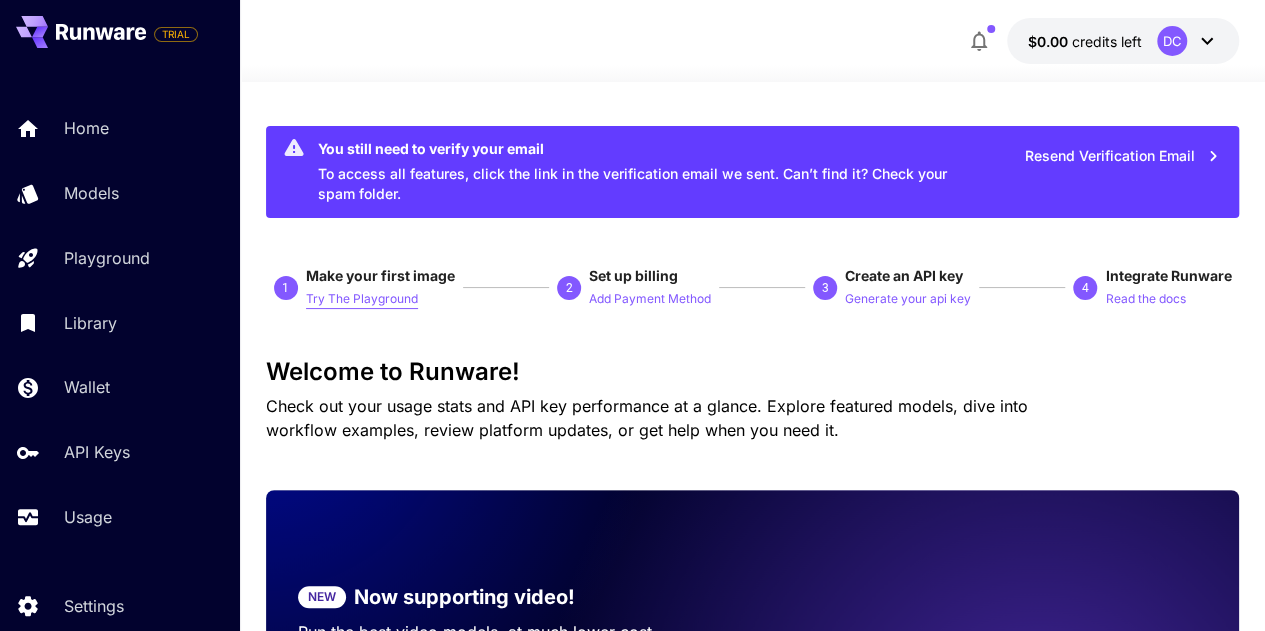 click on "Try The Playground" at bounding box center (362, 299) 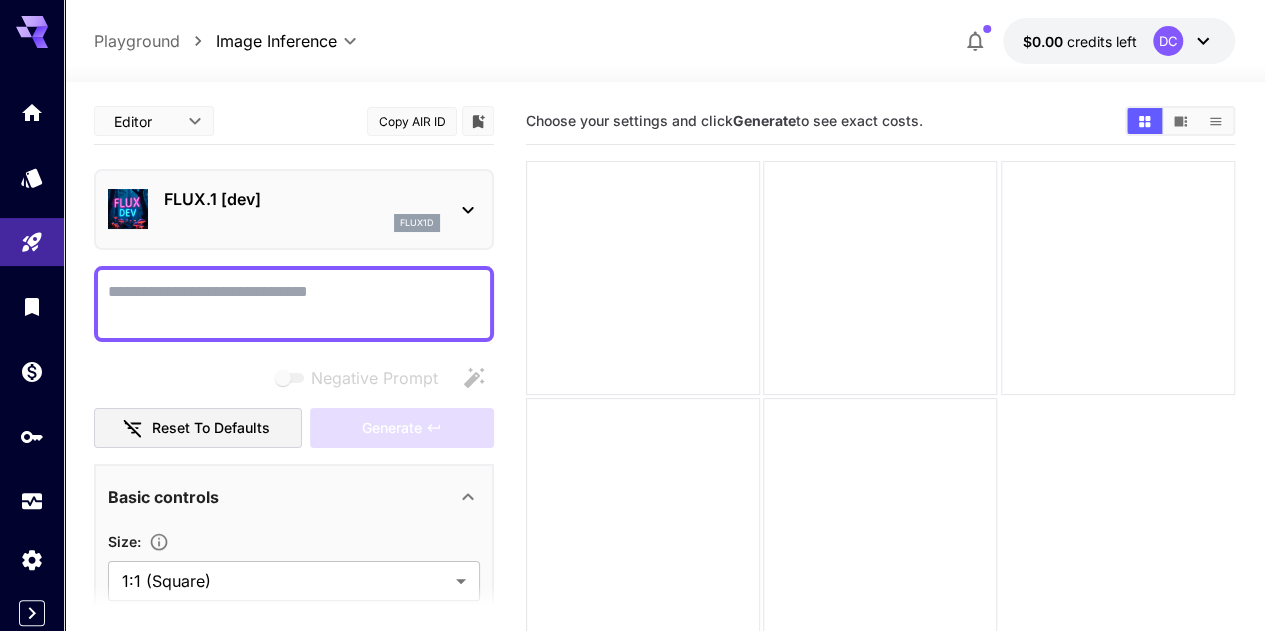 click 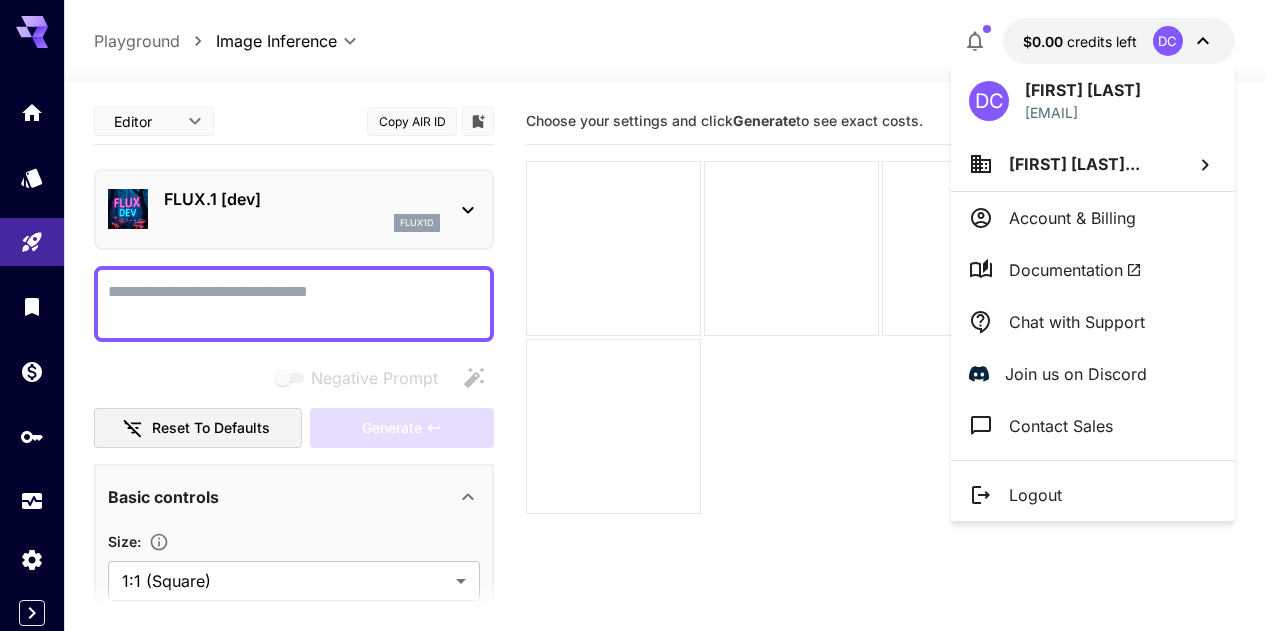click at bounding box center (640, 315) 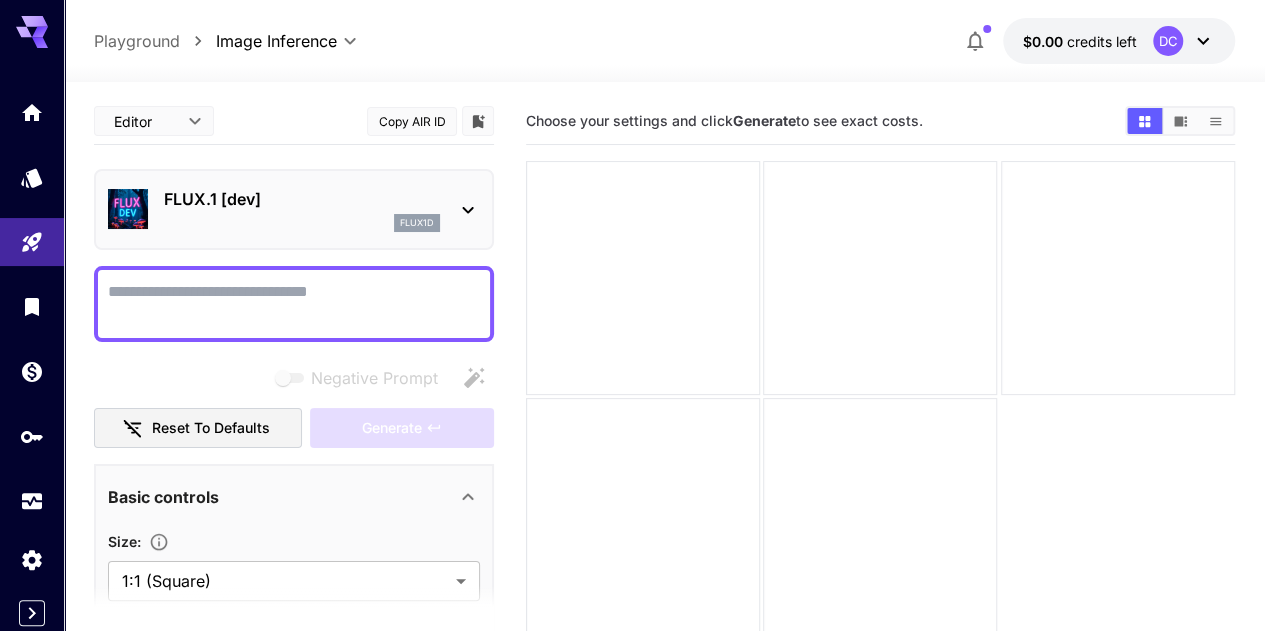 click at bounding box center [294, 304] 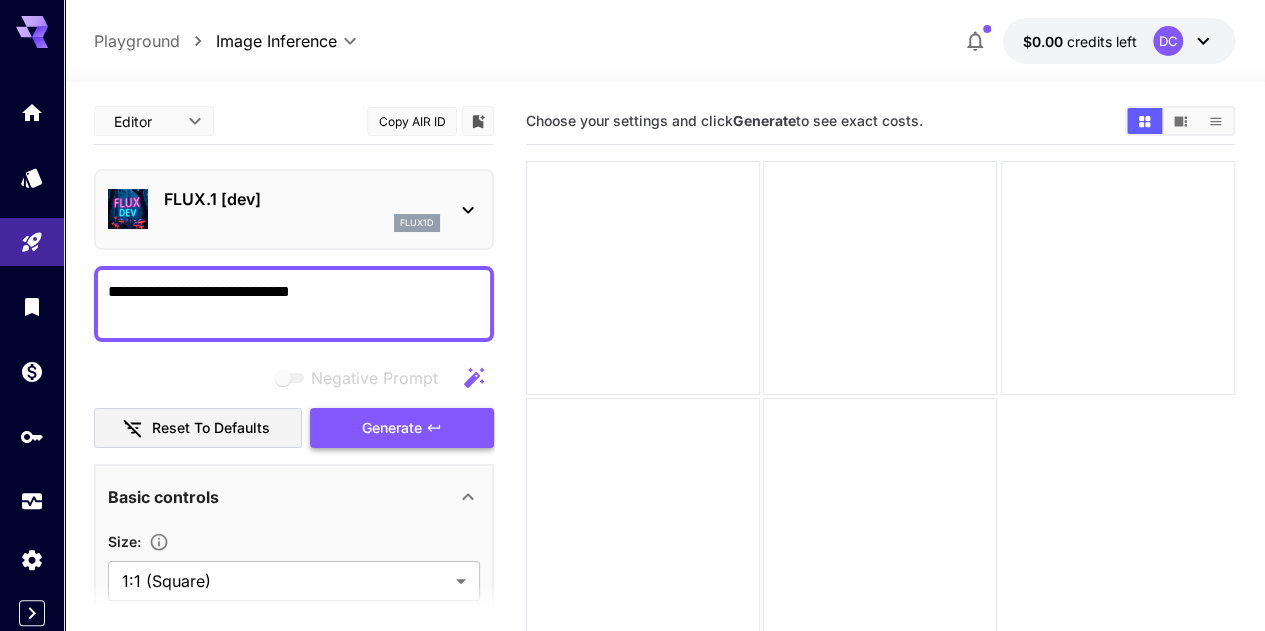 type on "**********" 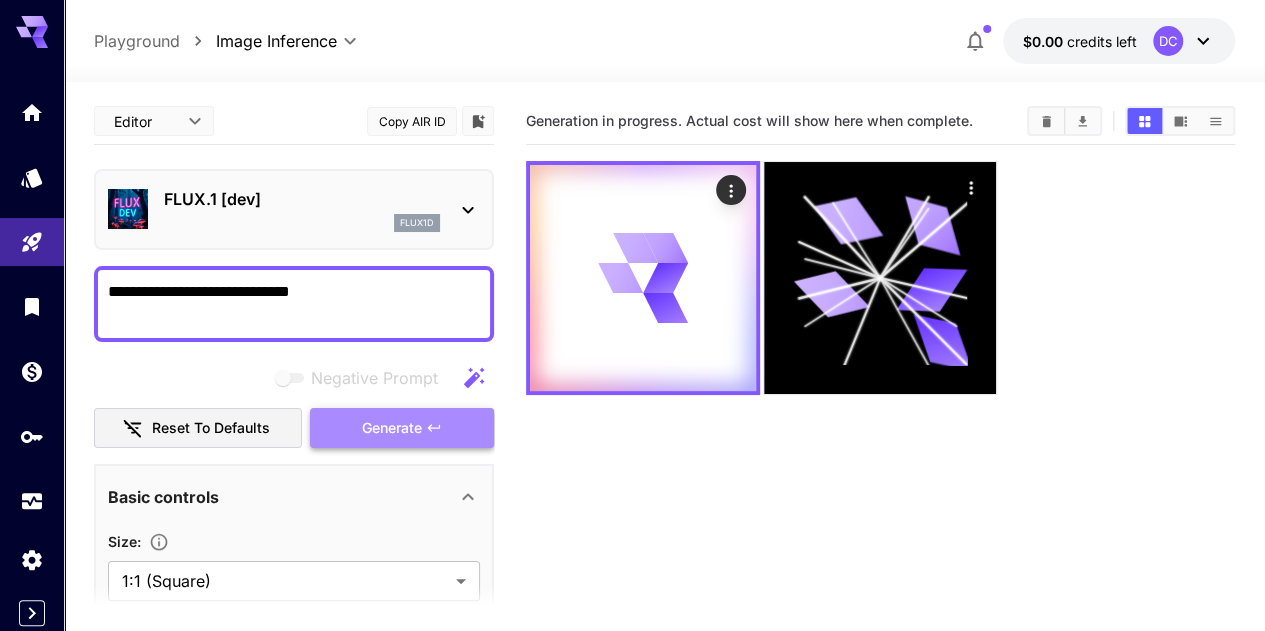 click on "Generate" at bounding box center [392, 428] 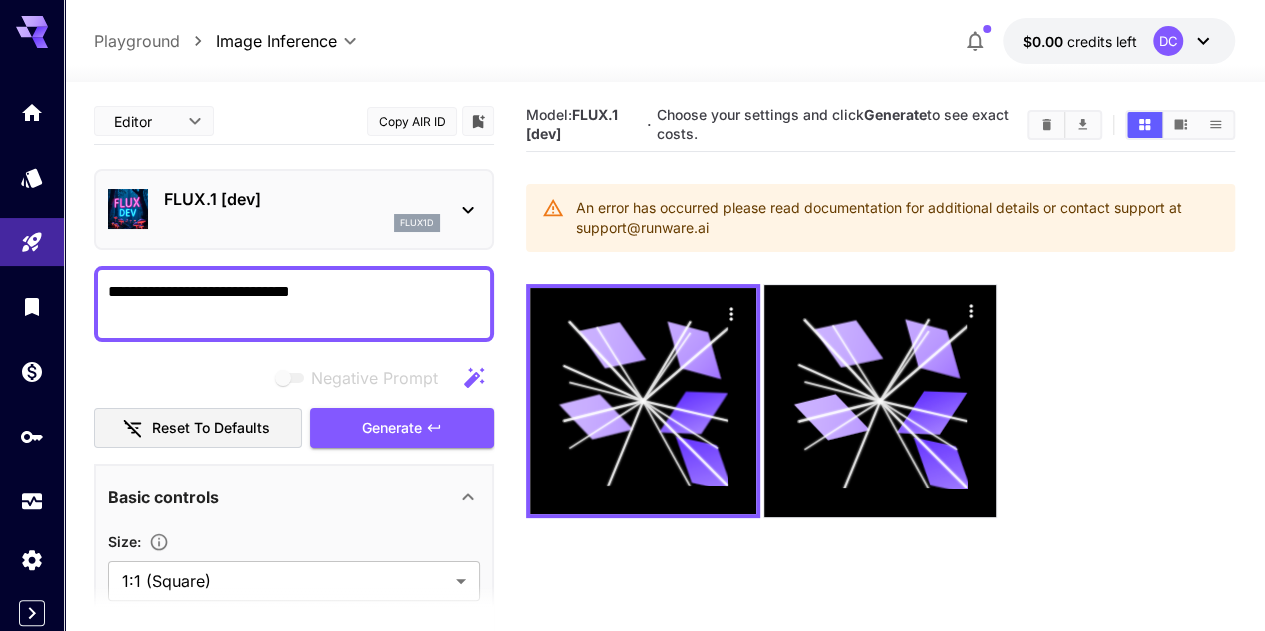 click on "FLUX.1 [dev] flux1d" at bounding box center (294, 209) 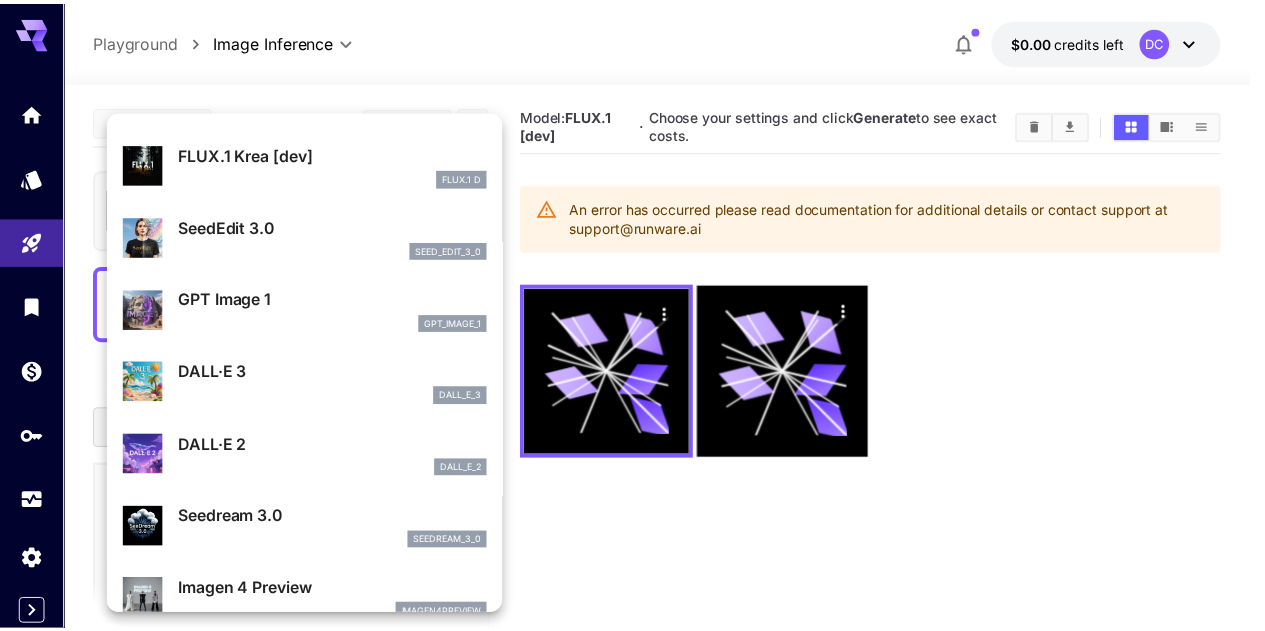 scroll, scrollTop: 0, scrollLeft: 0, axis: both 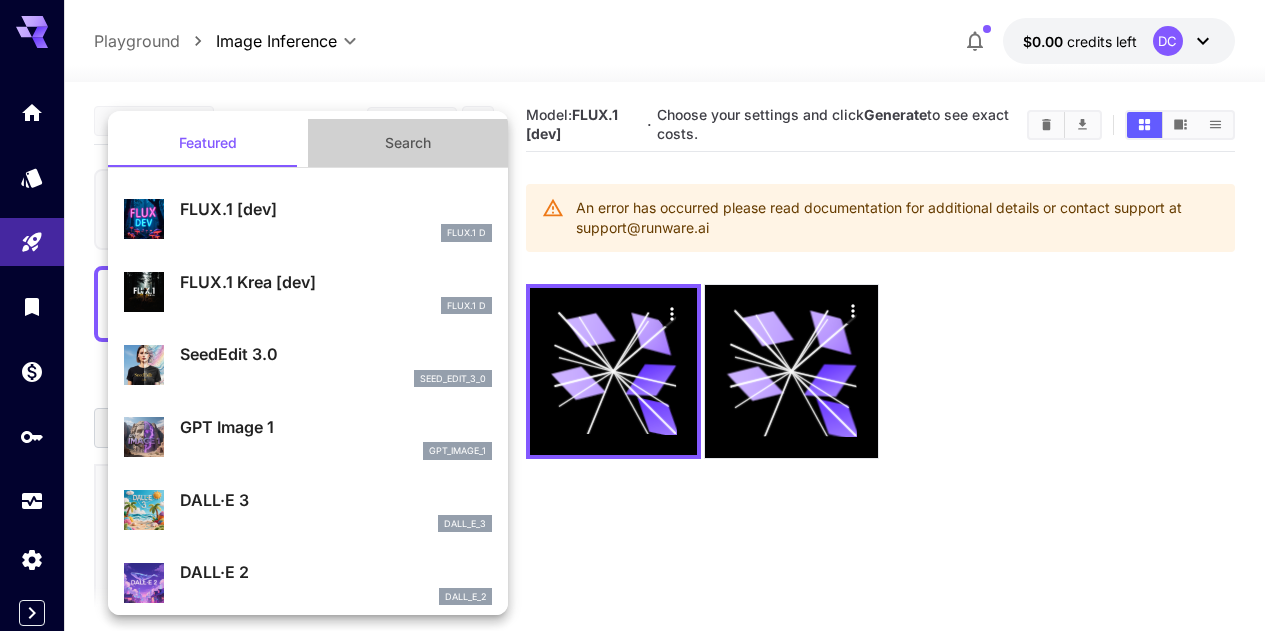 click on "Search" at bounding box center [408, 143] 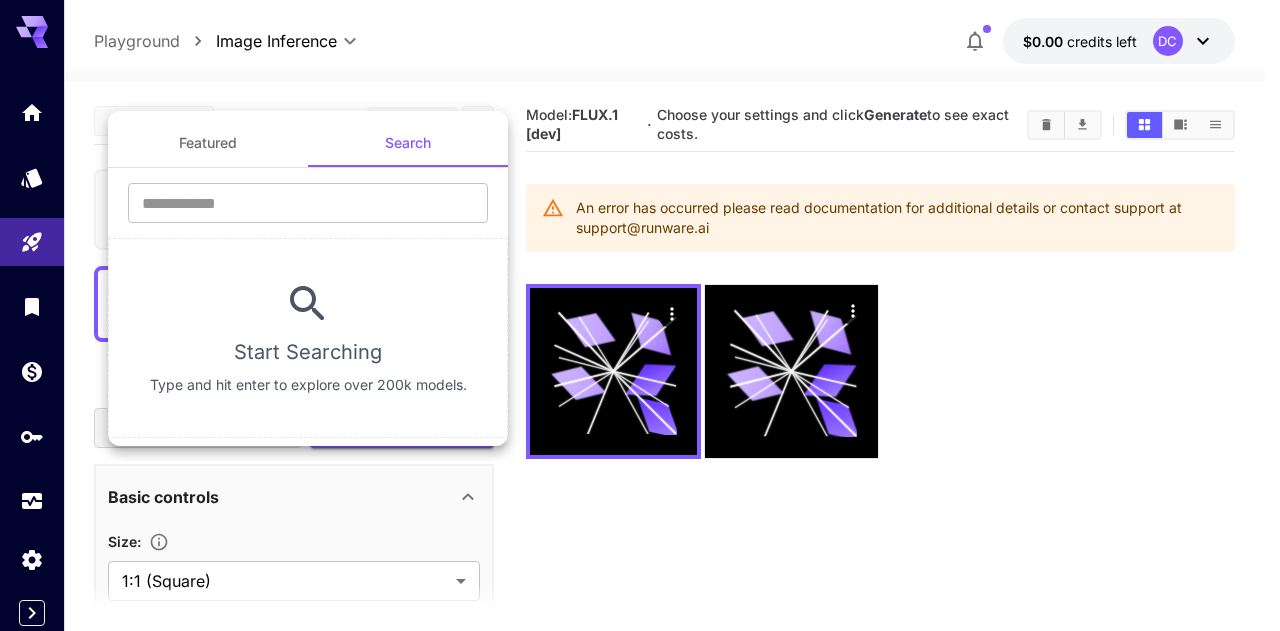 click at bounding box center [640, 315] 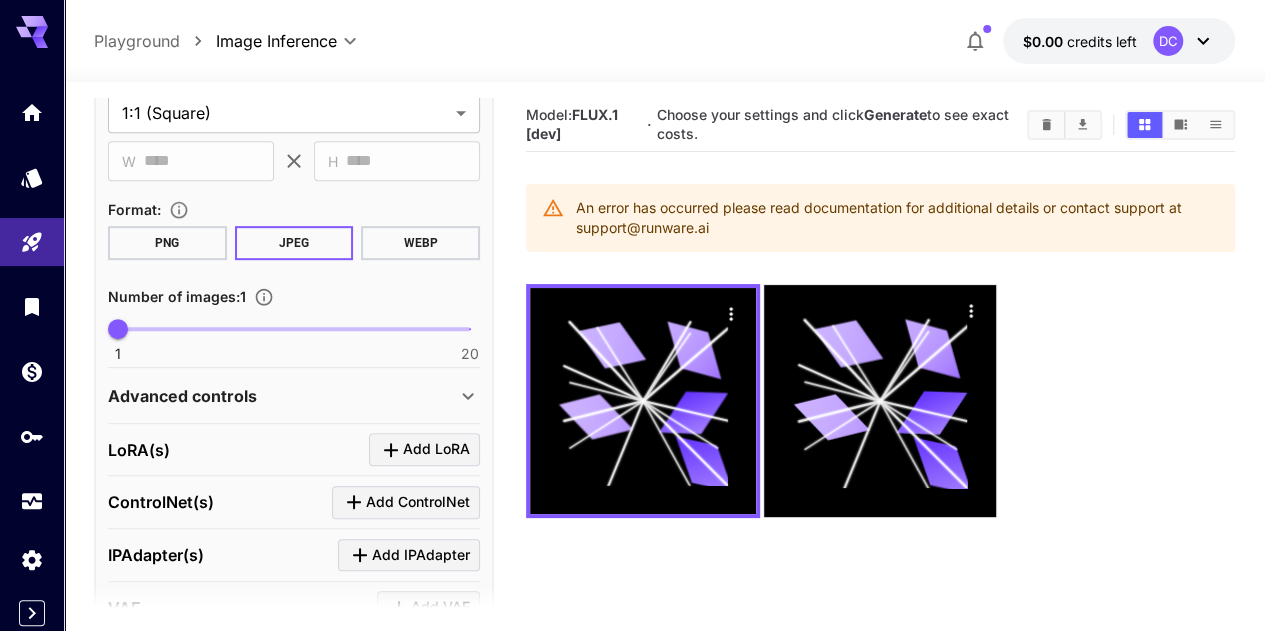 scroll, scrollTop: 489, scrollLeft: 0, axis: vertical 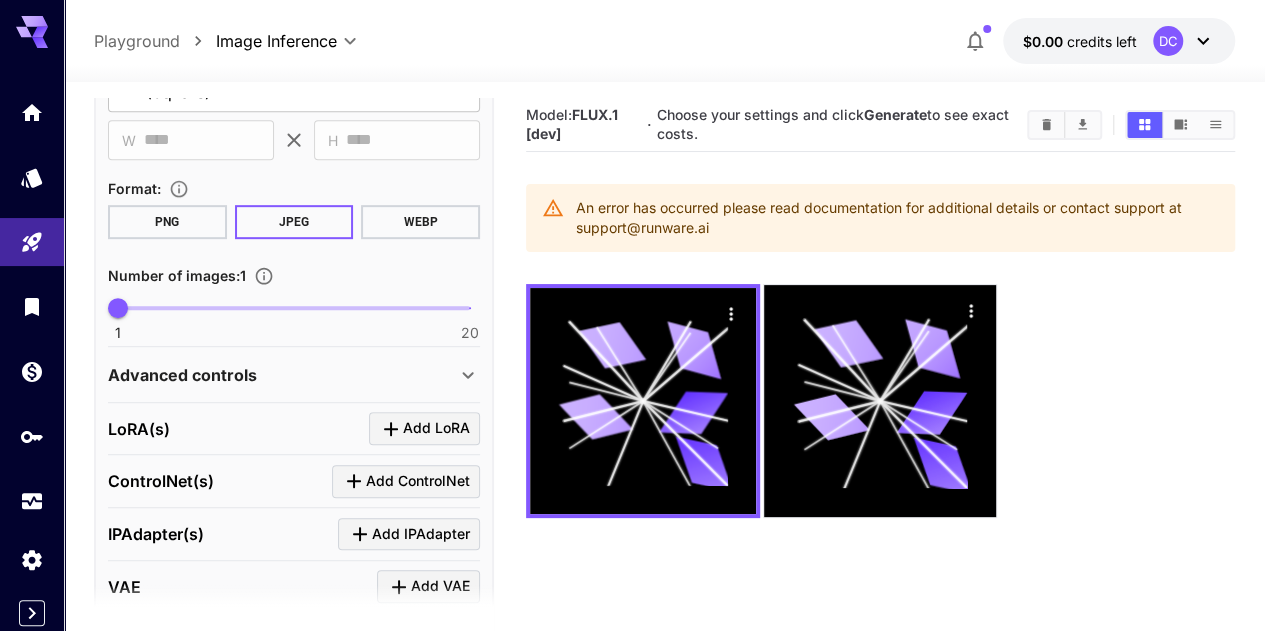 click on "PNG" at bounding box center (167, 222) 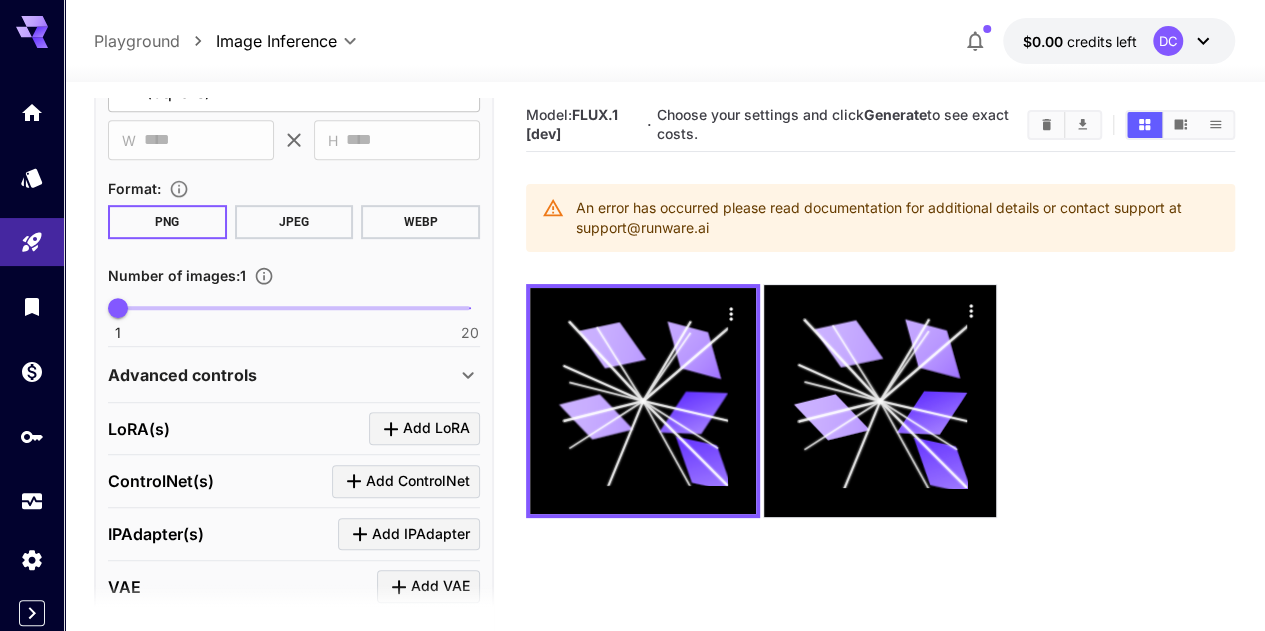 click on "PNG" at bounding box center (167, 222) 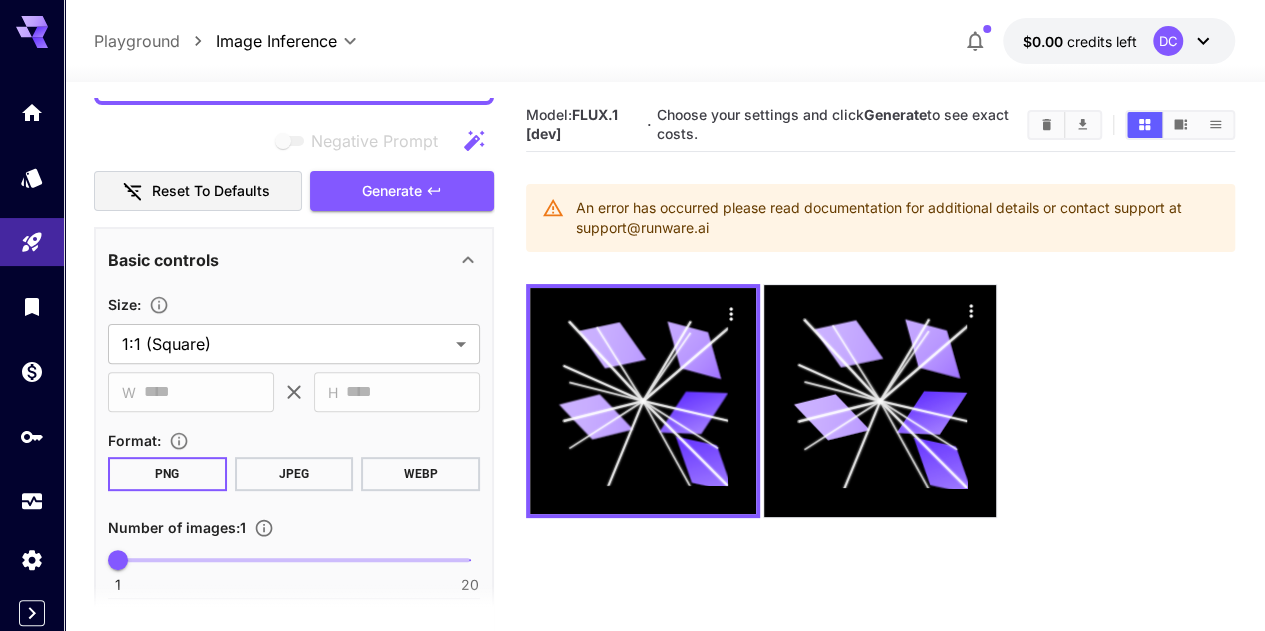scroll, scrollTop: 129, scrollLeft: 0, axis: vertical 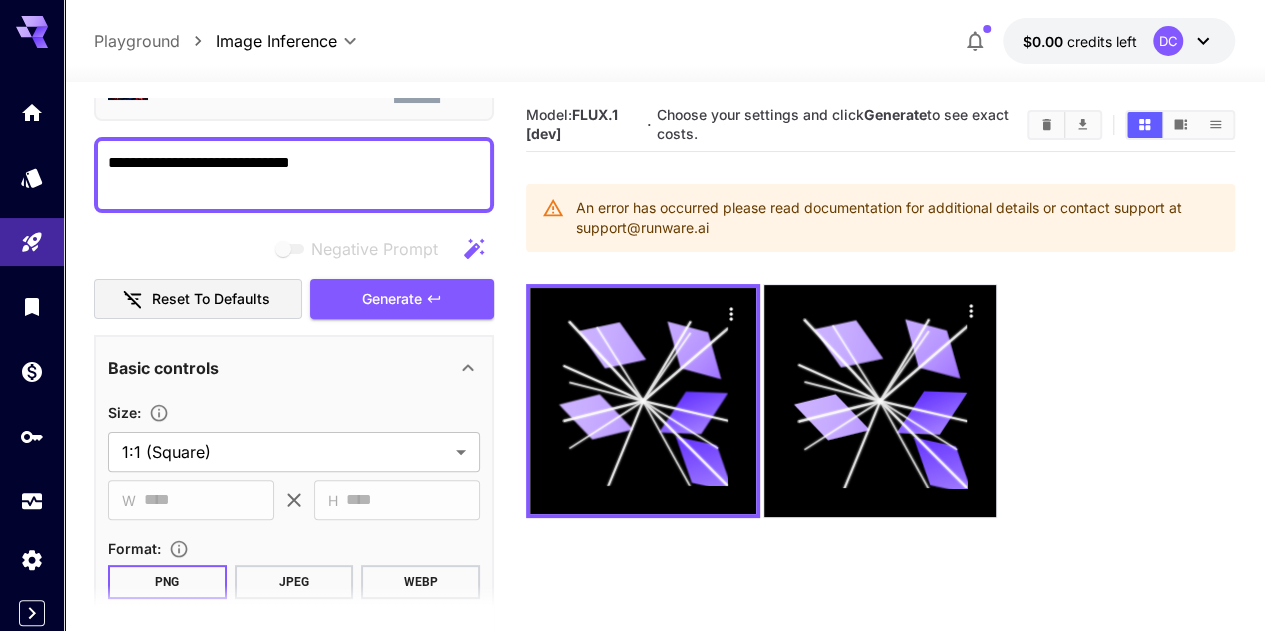 click on "**********" at bounding box center (294, 175) 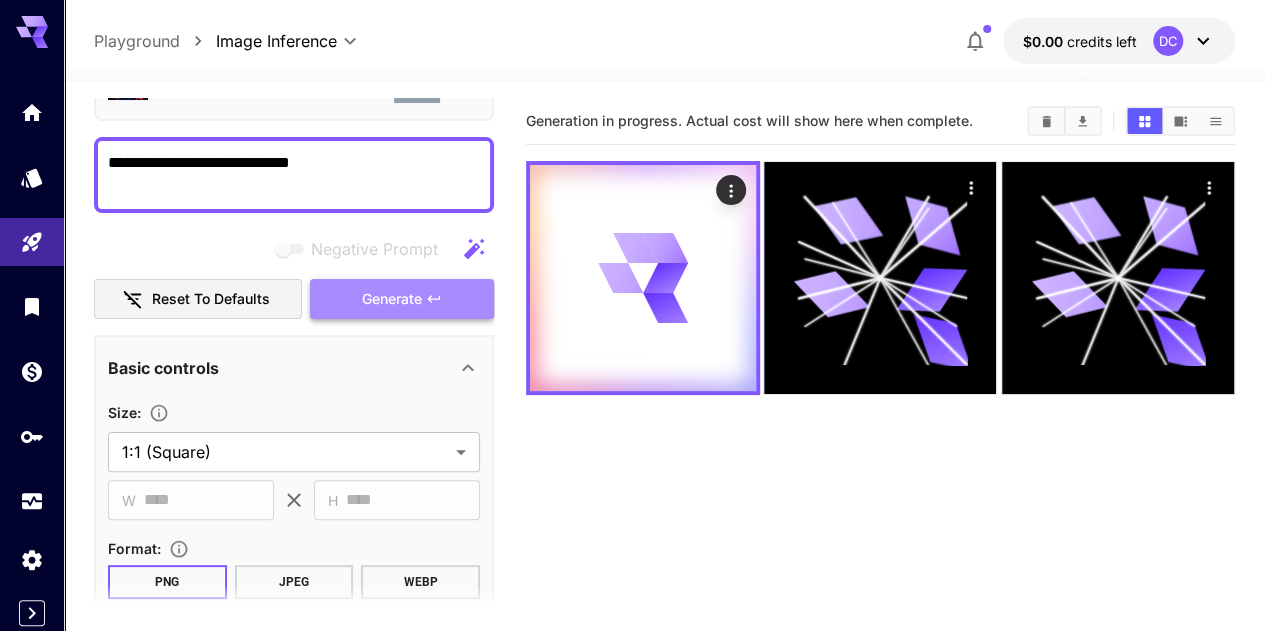 click on "Generate" at bounding box center [402, 299] 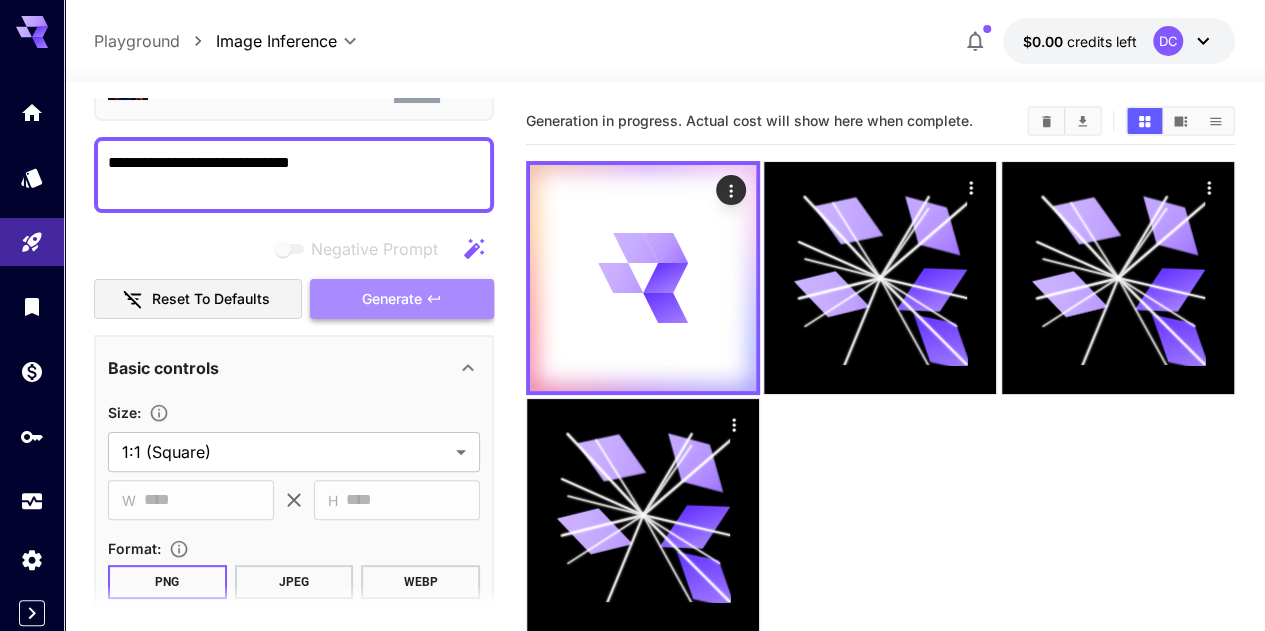 click on "Generate" at bounding box center [402, 299] 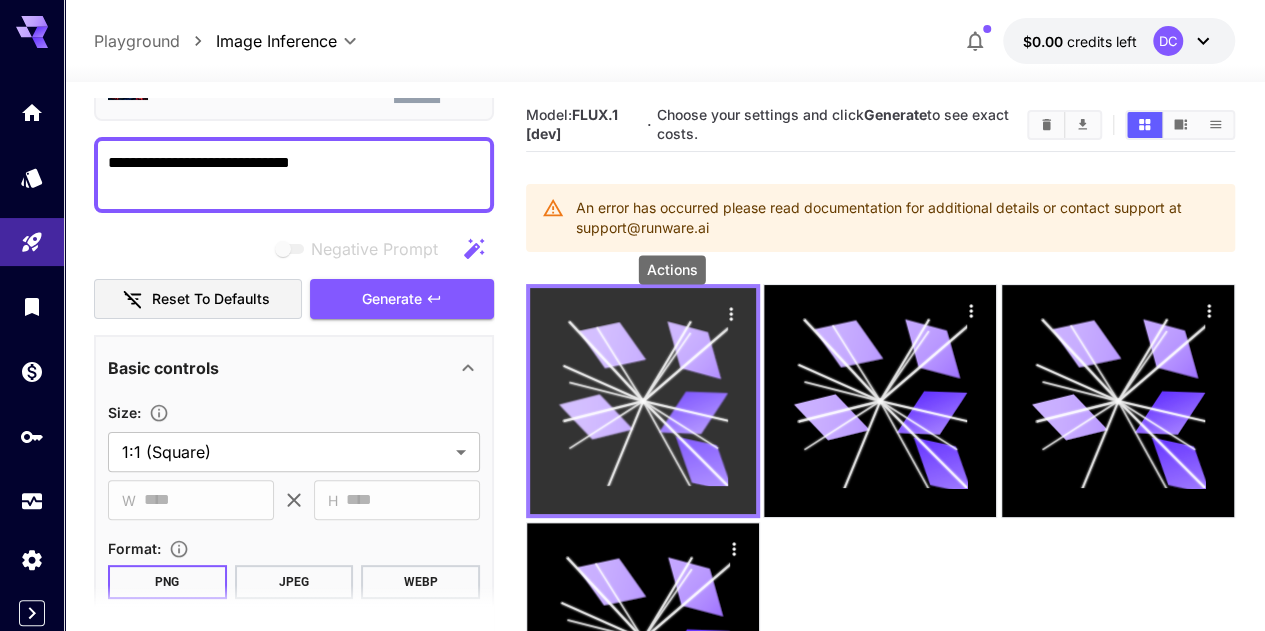 click 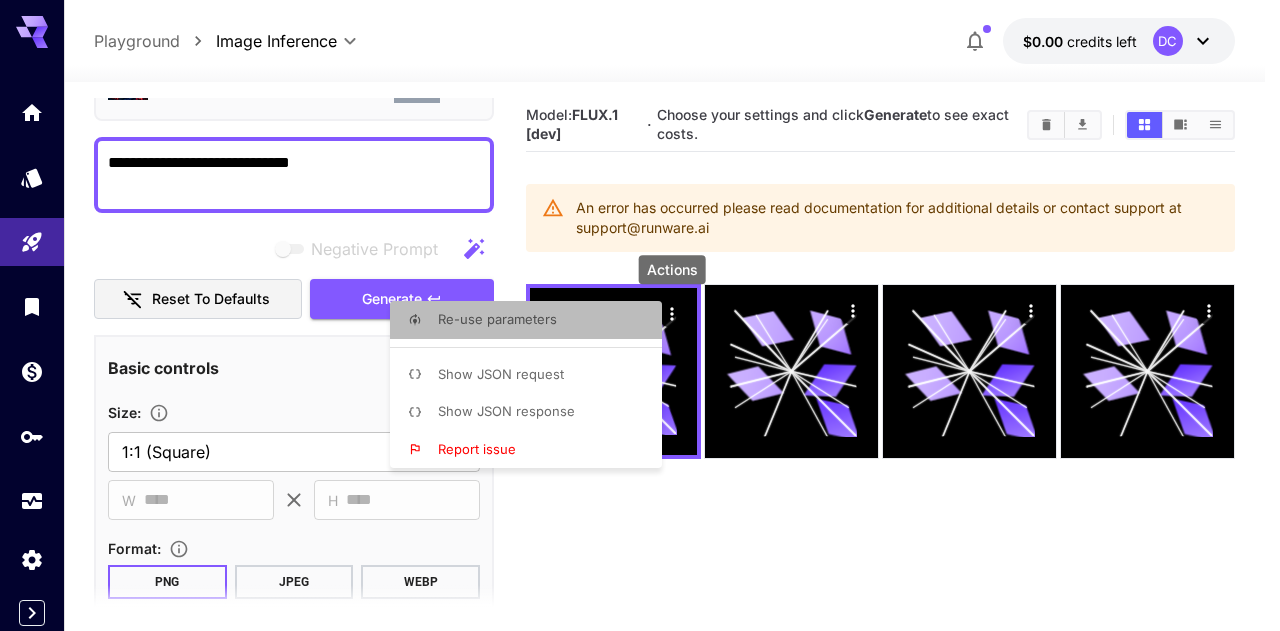 click on "Re-use parameters" at bounding box center (532, 320) 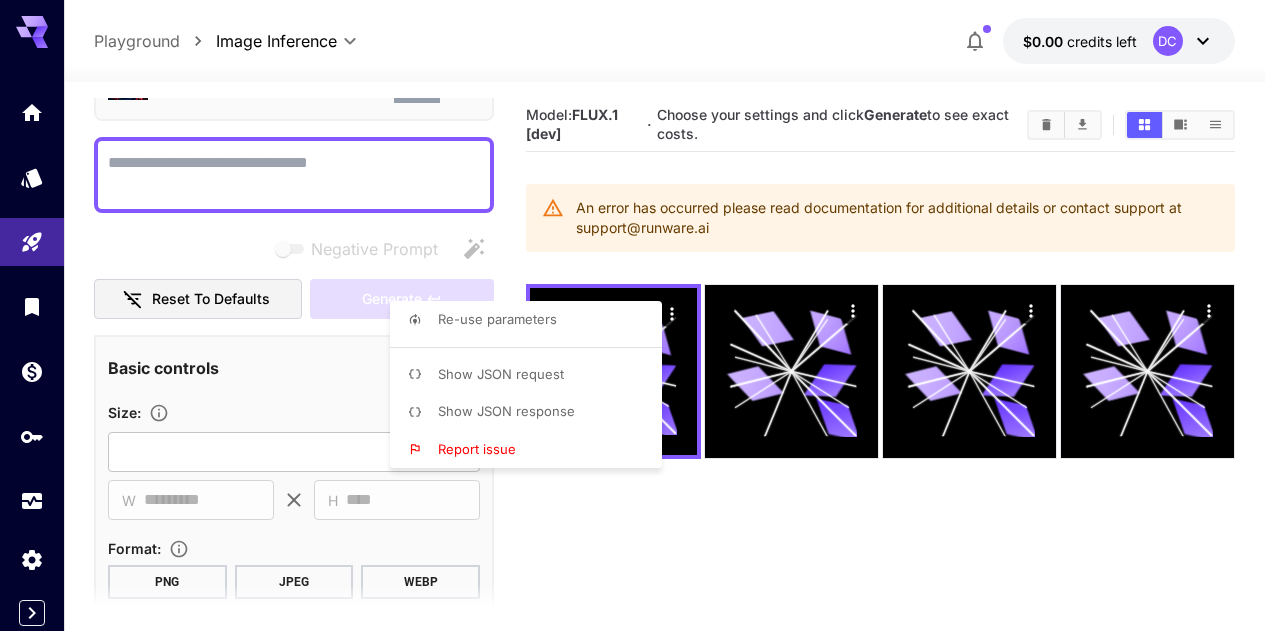 type on "**********" 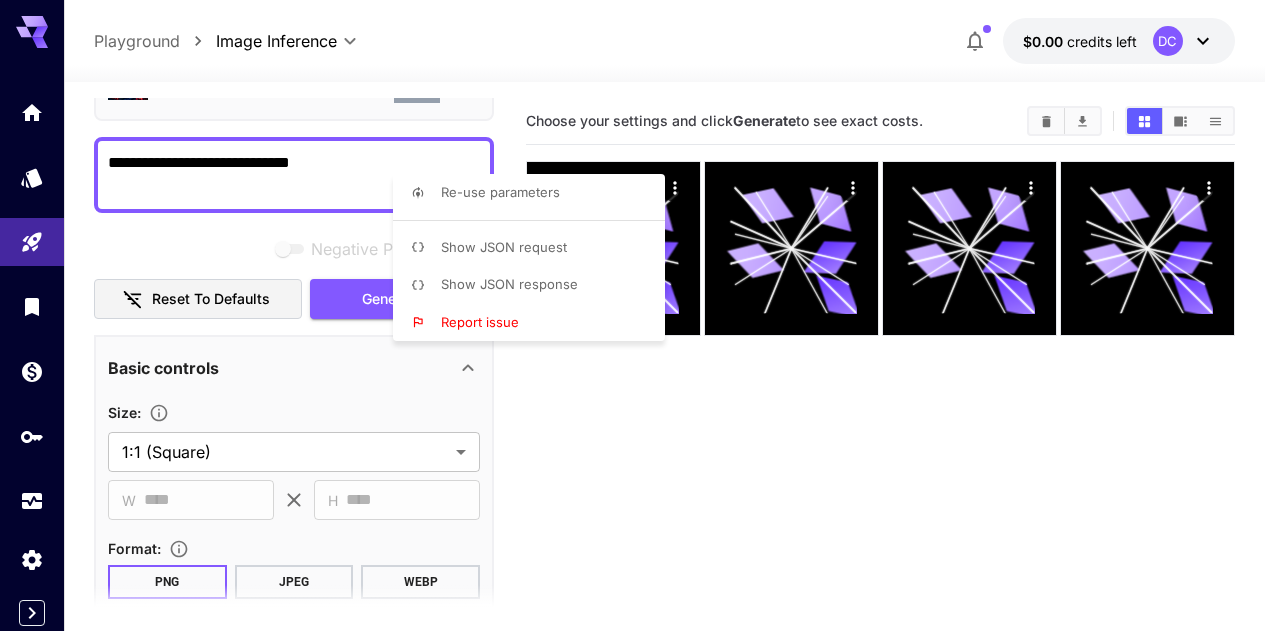 click at bounding box center [640, 315] 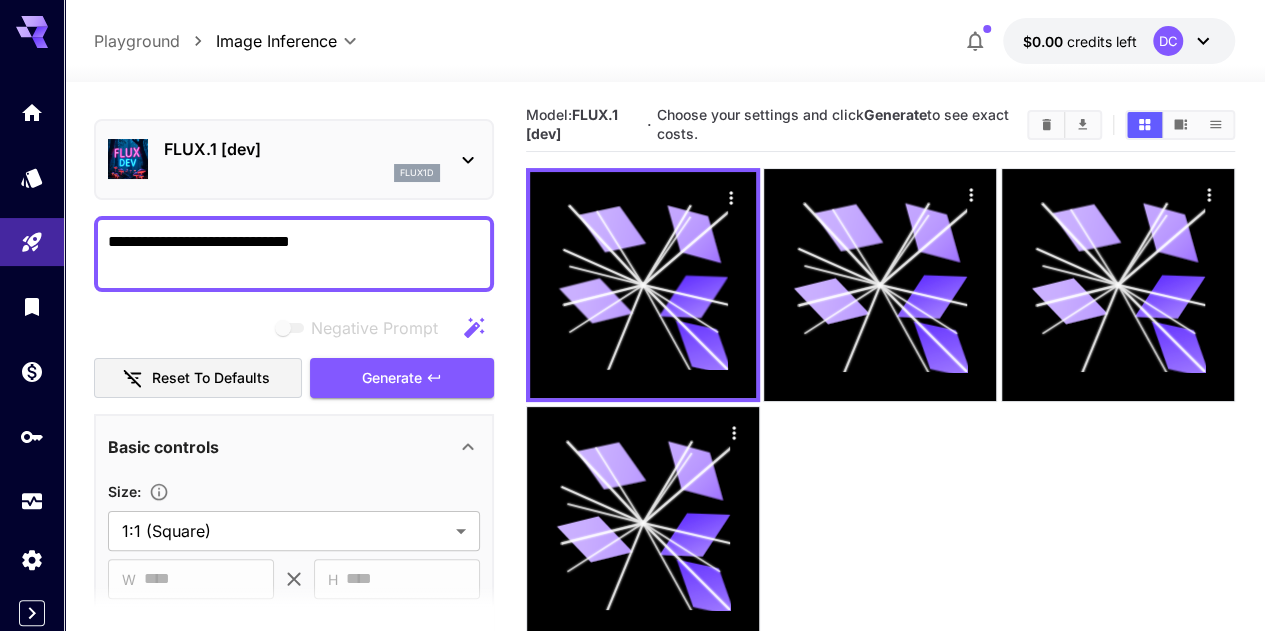 scroll, scrollTop: 0, scrollLeft: 0, axis: both 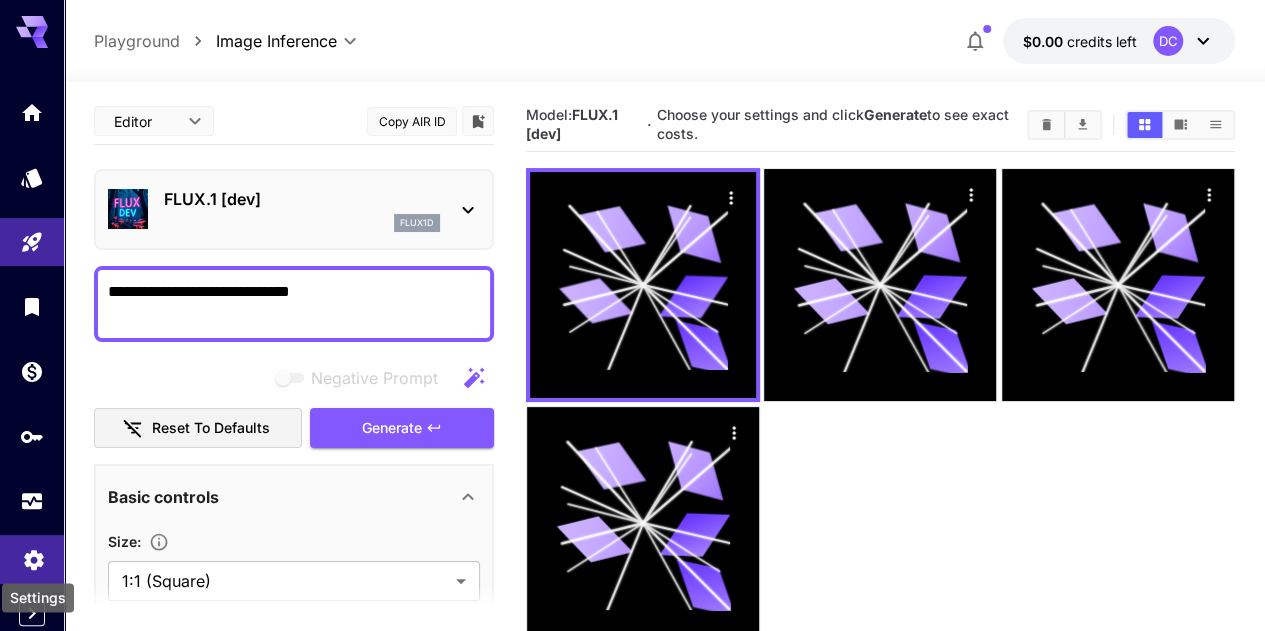 click 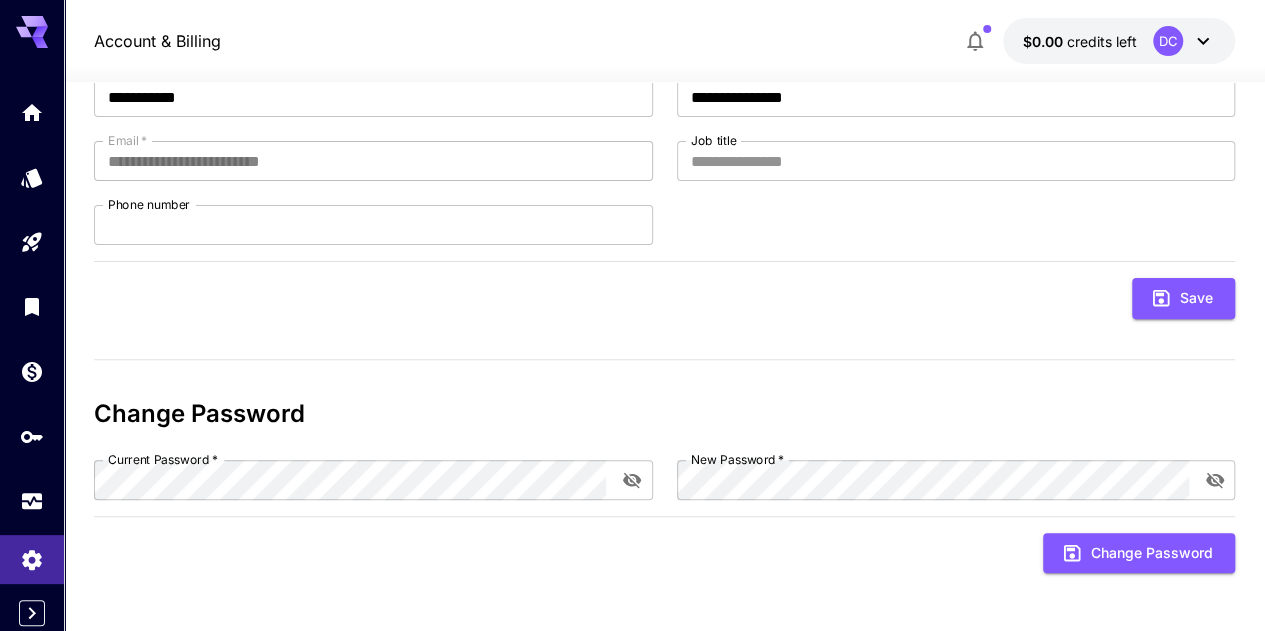 scroll, scrollTop: 0, scrollLeft: 0, axis: both 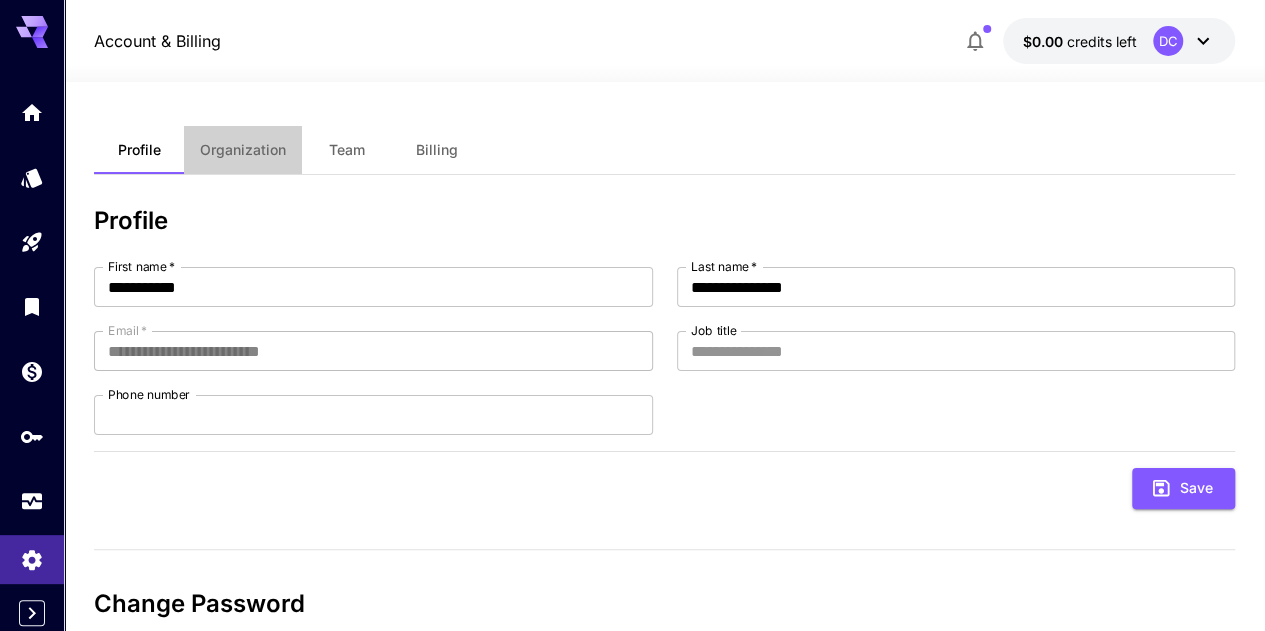 click on "Organization" at bounding box center (243, 150) 